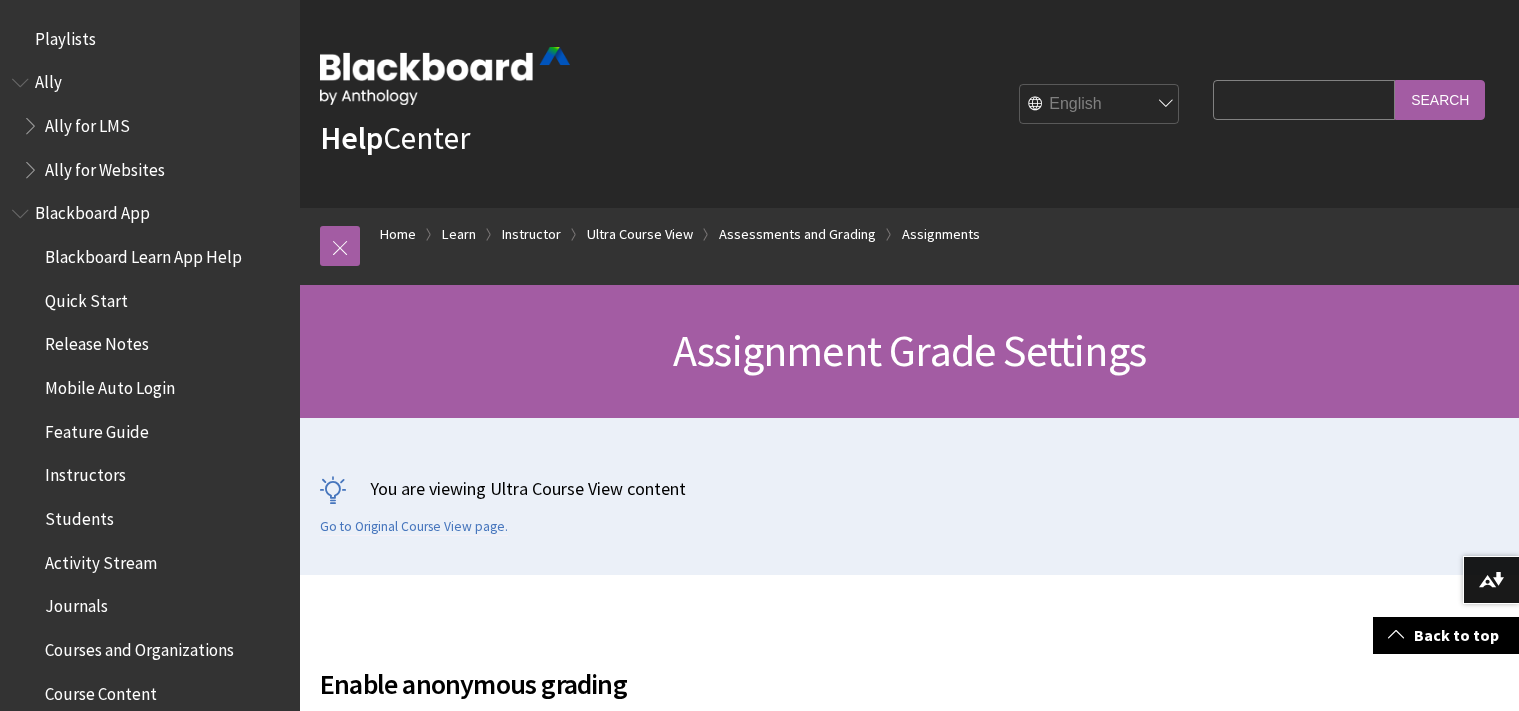 scroll, scrollTop: 634, scrollLeft: 0, axis: vertical 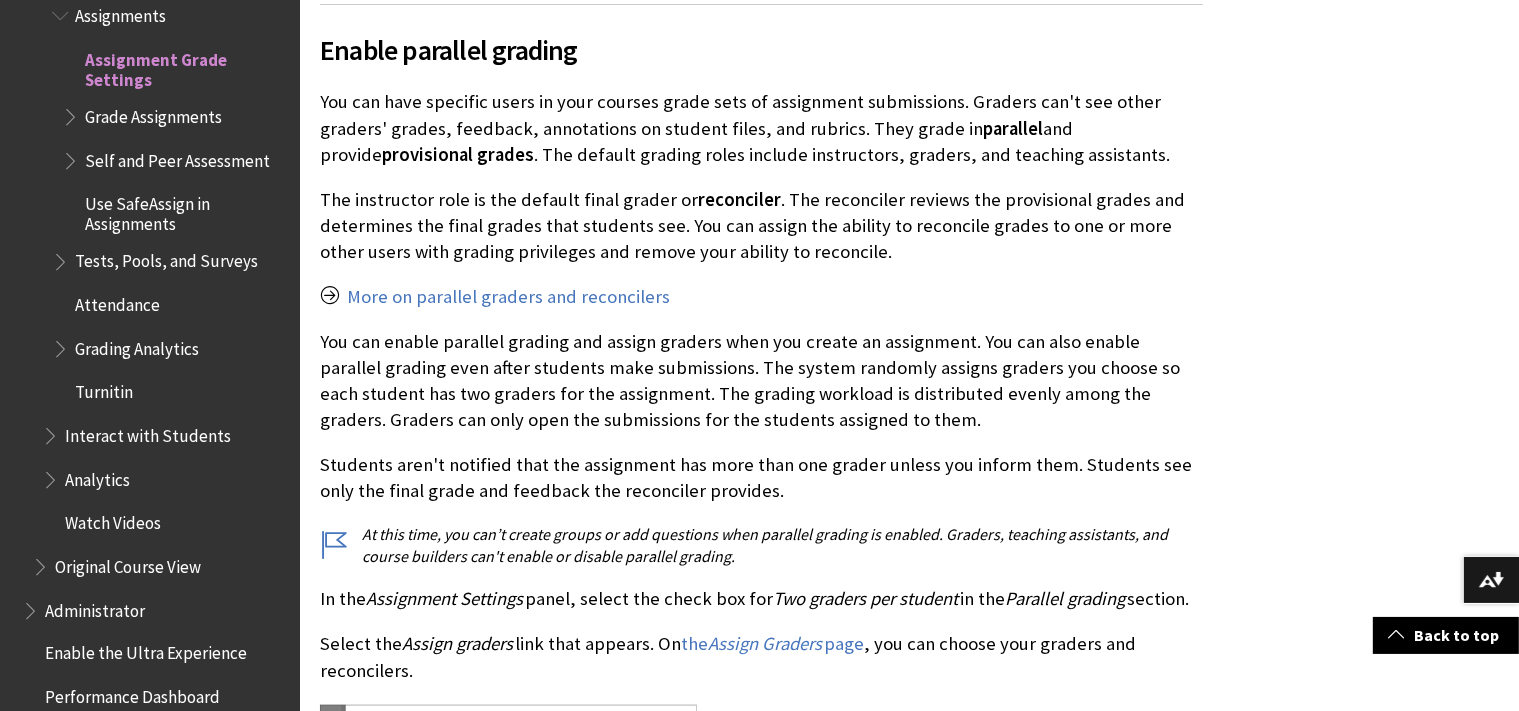click on "Grade Assignments" at bounding box center (153, 113) 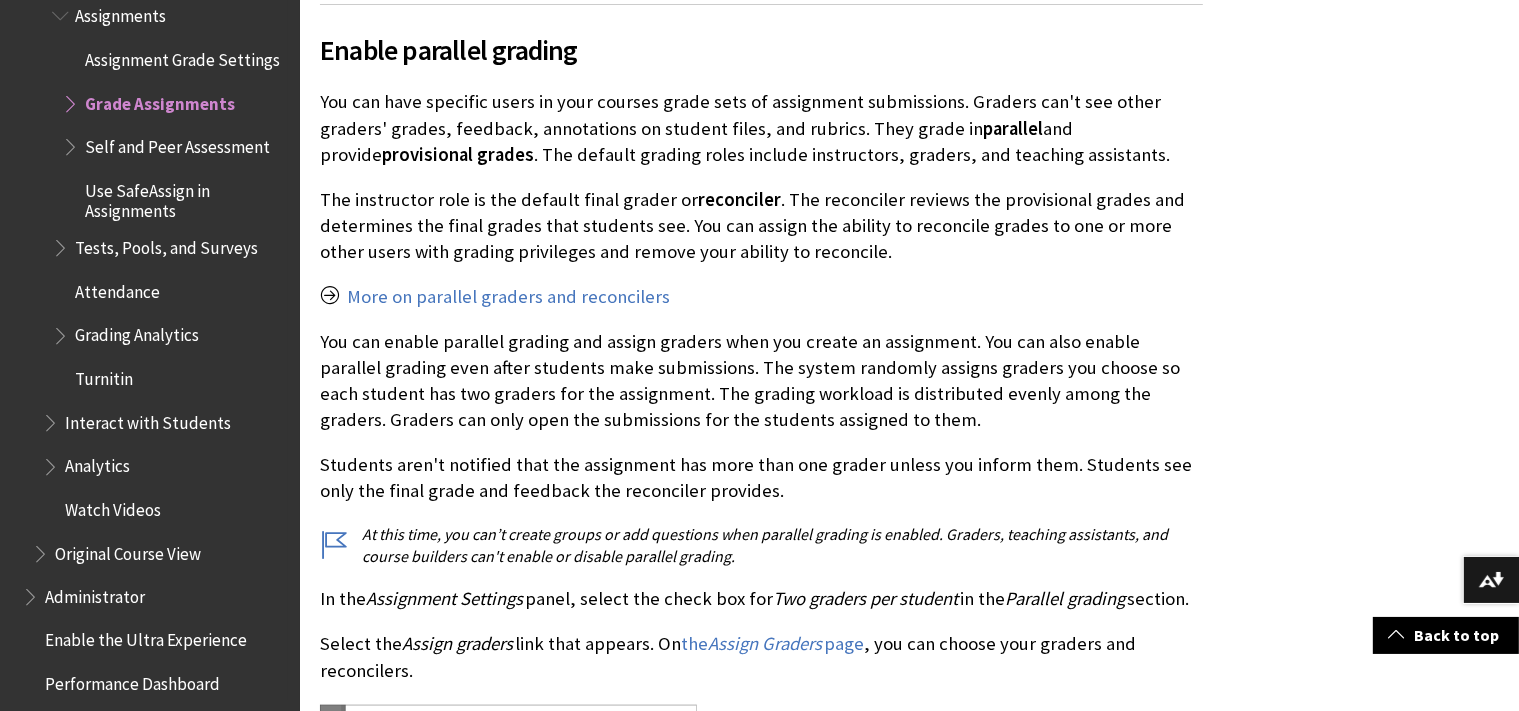 click on "Grading Analytics" at bounding box center (137, 332) 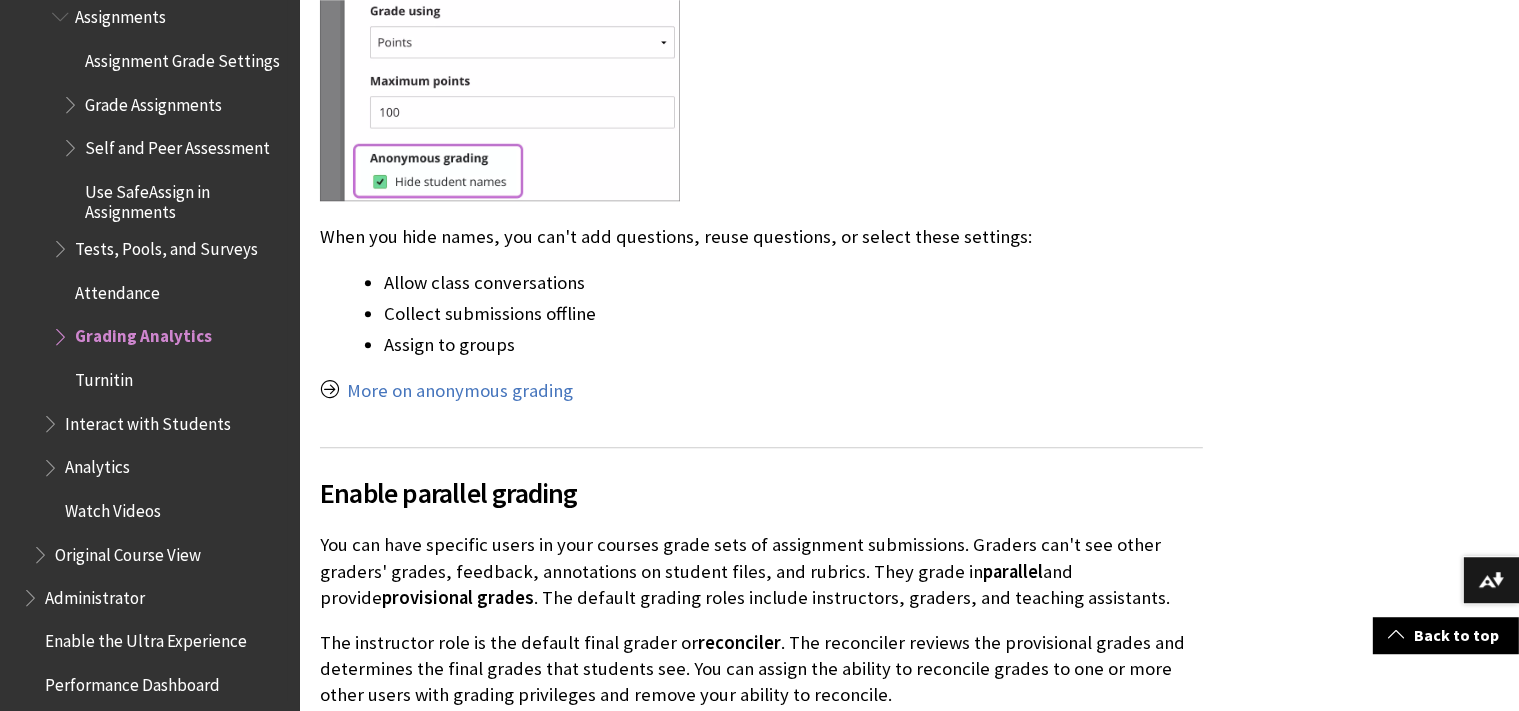 scroll, scrollTop: 1372, scrollLeft: 0, axis: vertical 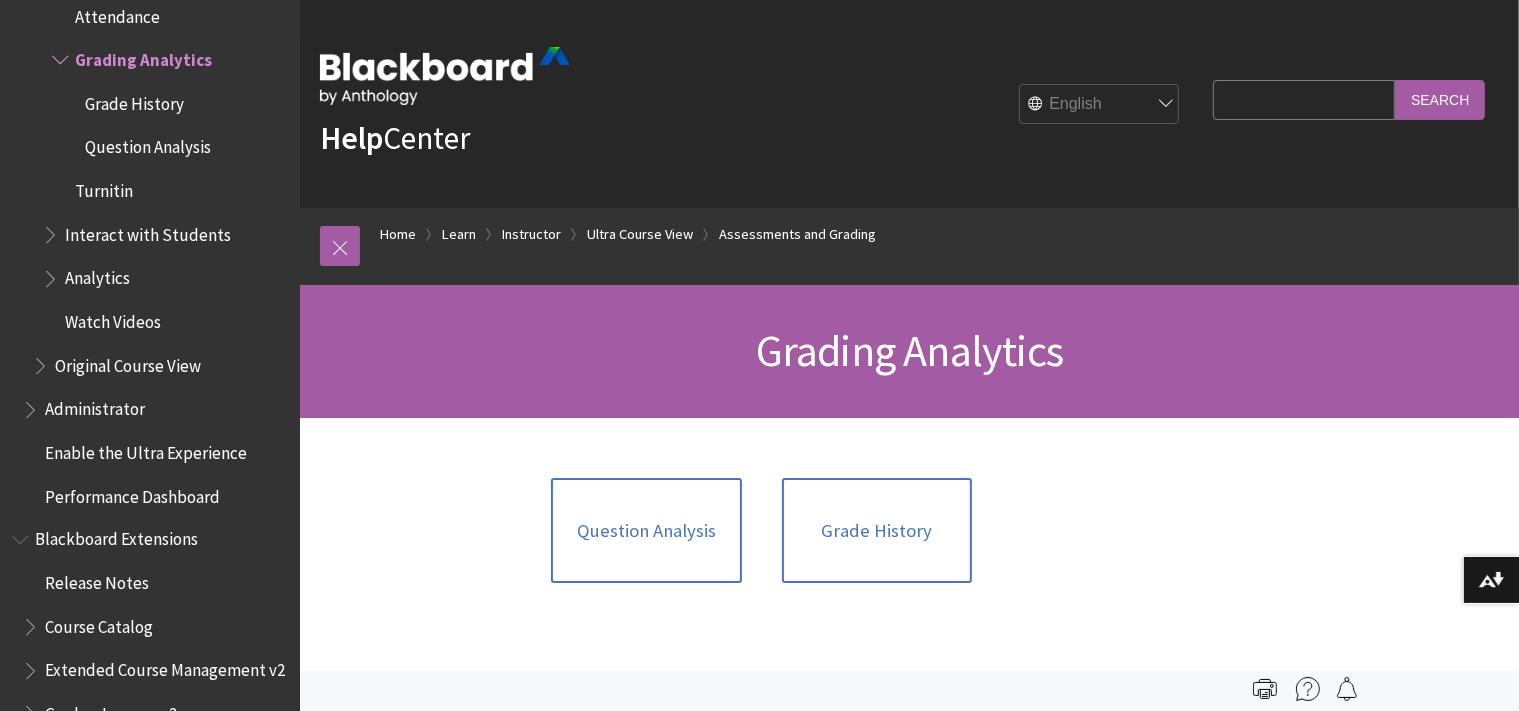 click on "Search Query" at bounding box center [1304, 99] 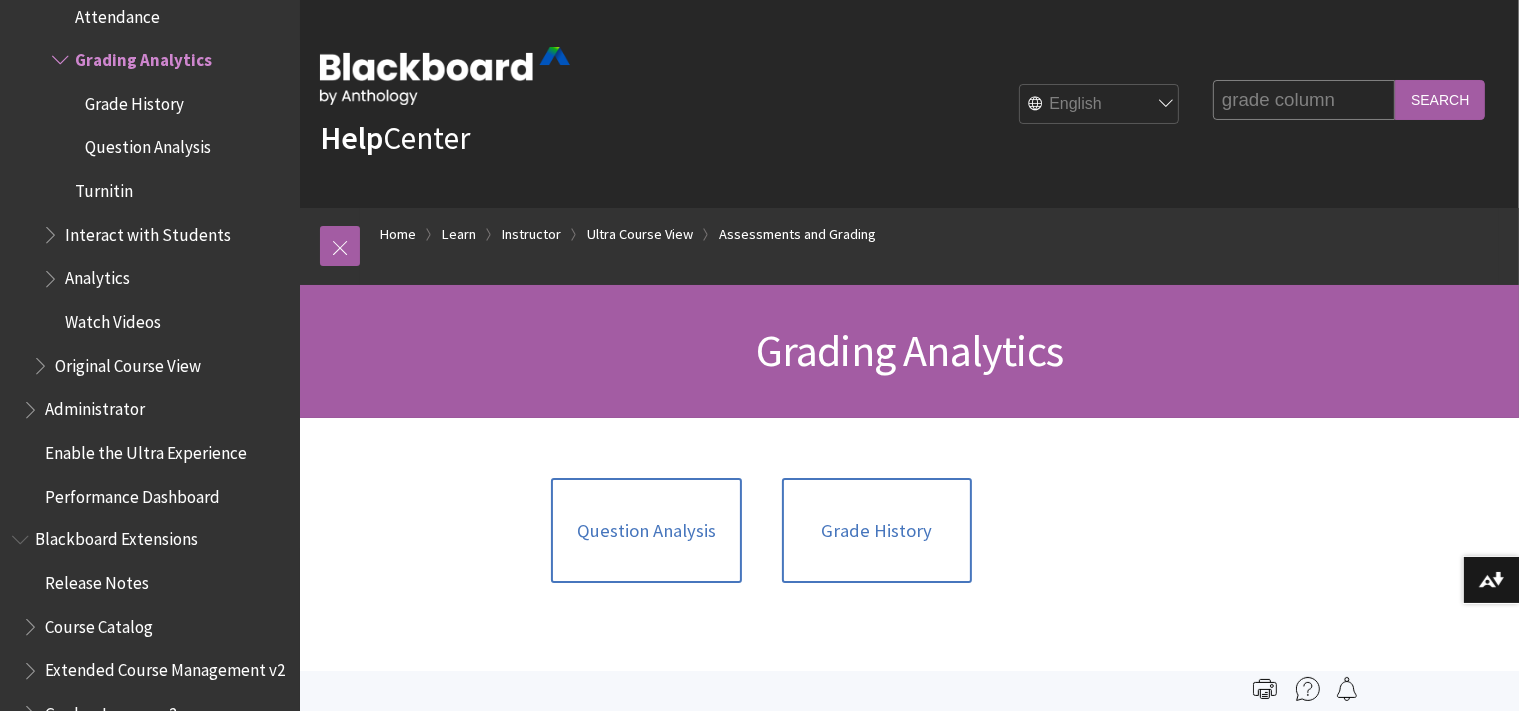 type on "grade column" 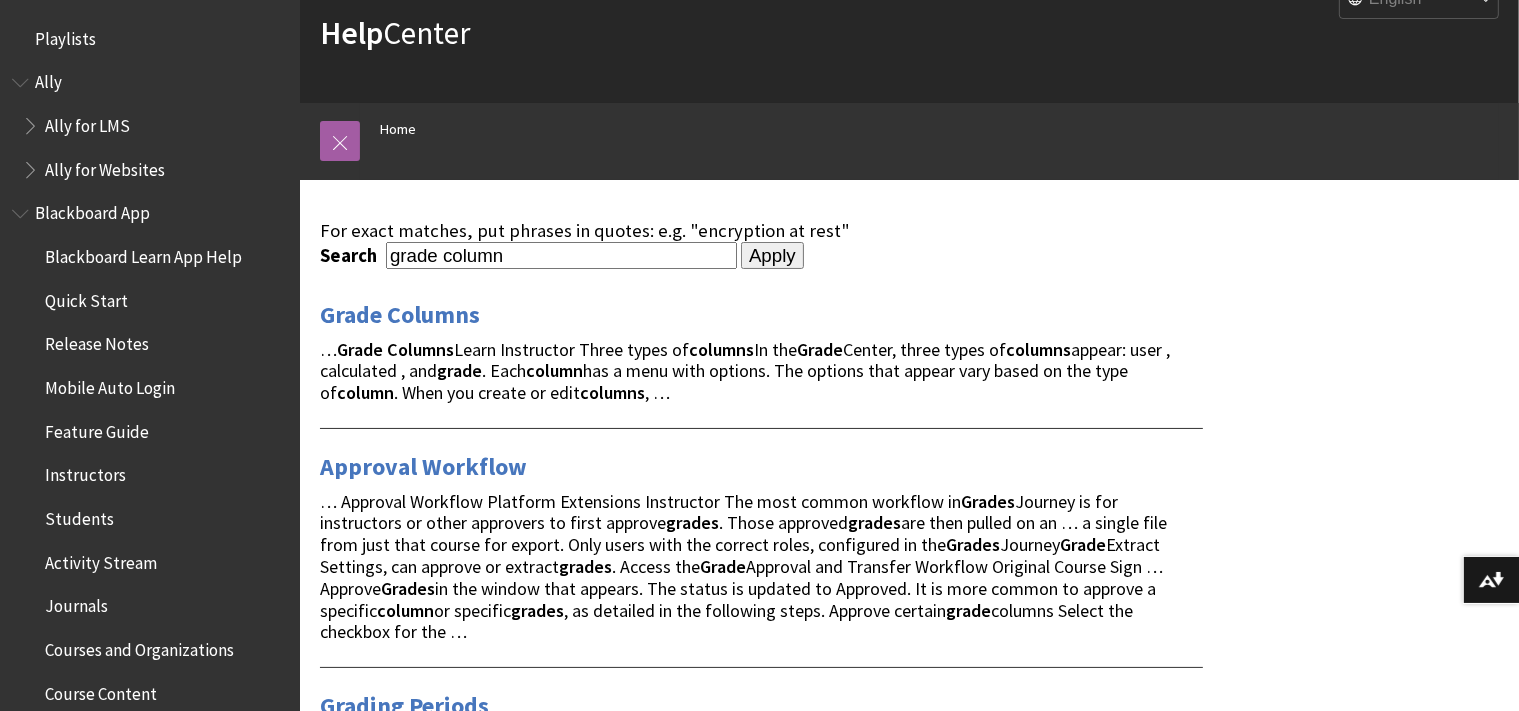 scroll, scrollTop: 211, scrollLeft: 0, axis: vertical 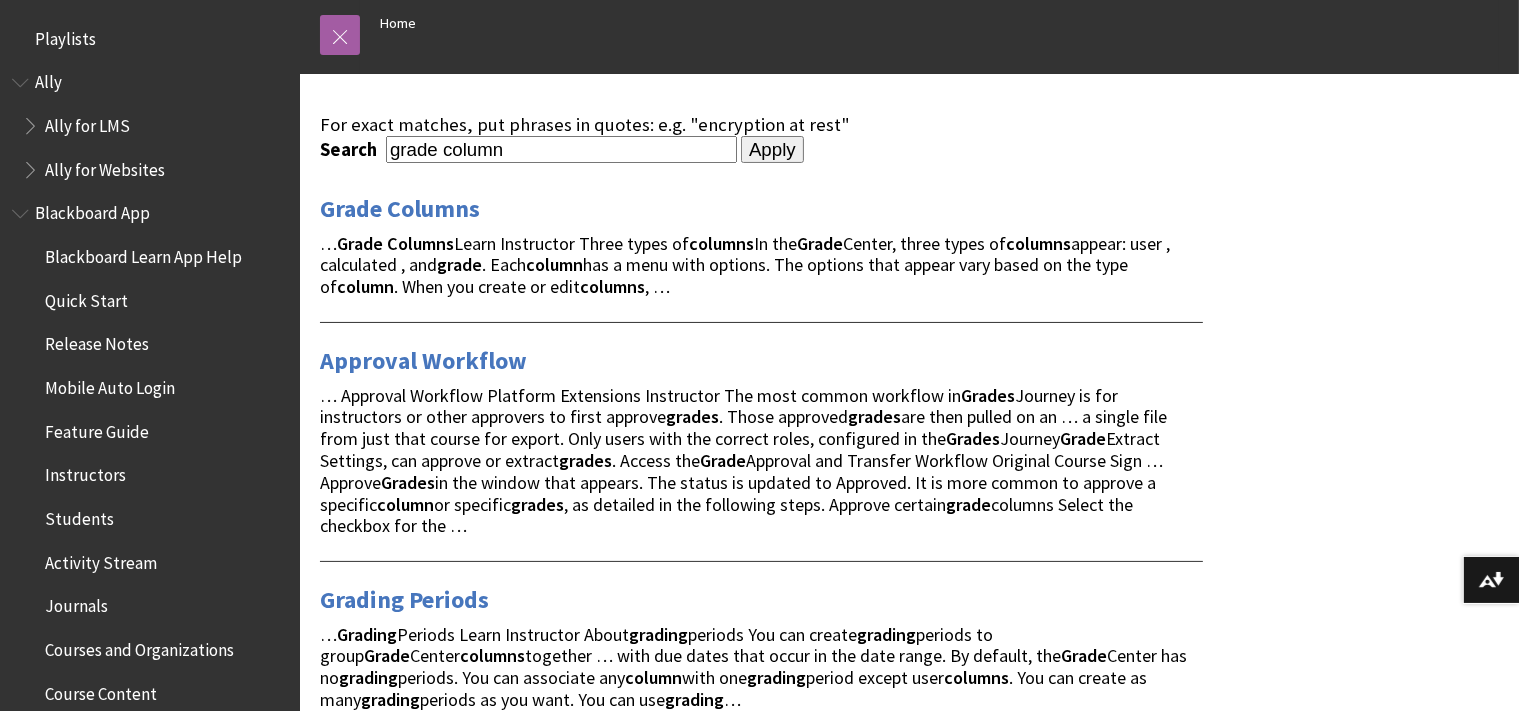 click on "Grade Columns …  Grade   Columns  Learn Instructor Three types of  columns  In the  Grade  Center, three types of  columns  appear: user , calculated , and  grade  . Each  column  has a menu with options. The options that appear vary based on the type of  column . When you create or edit  columns , …" at bounding box center [761, 246] 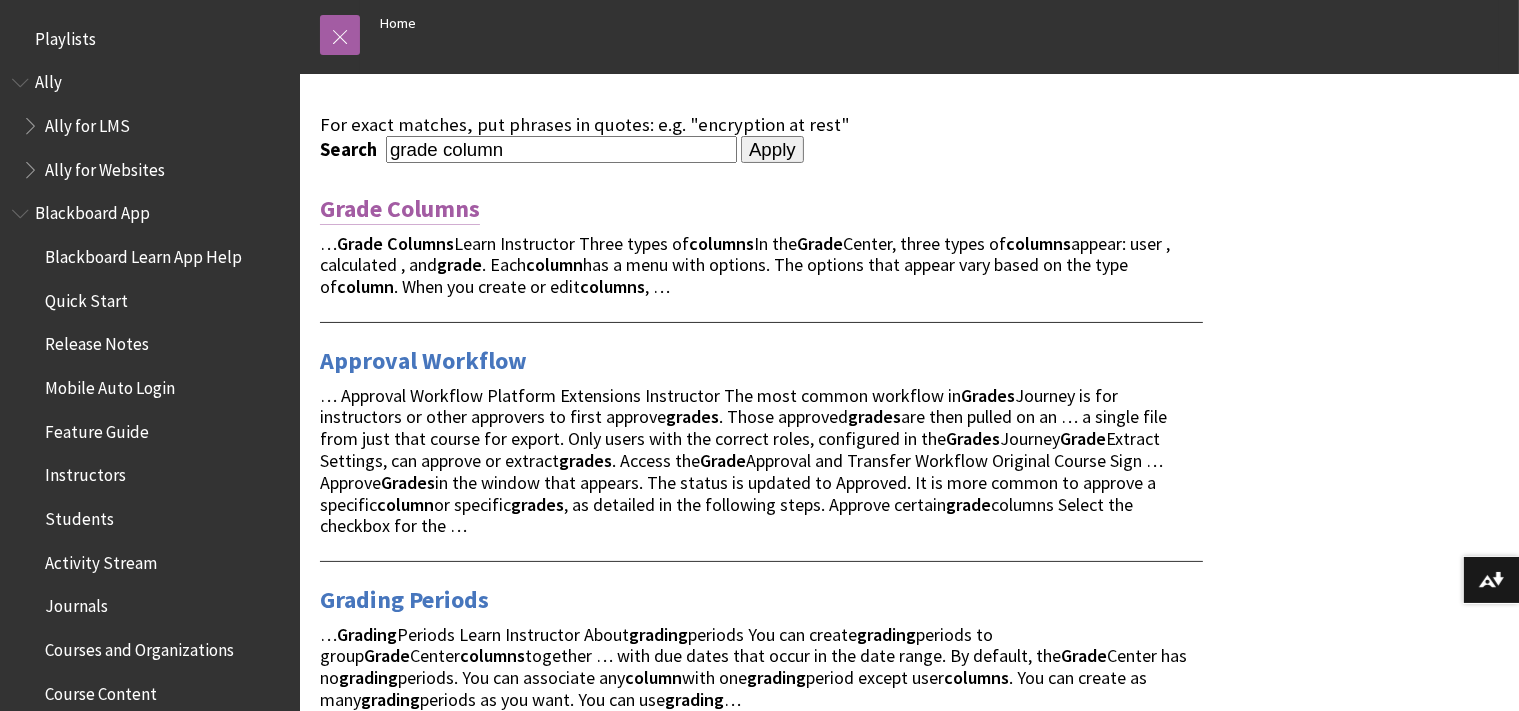 click on "Grade Columns" at bounding box center [400, 209] 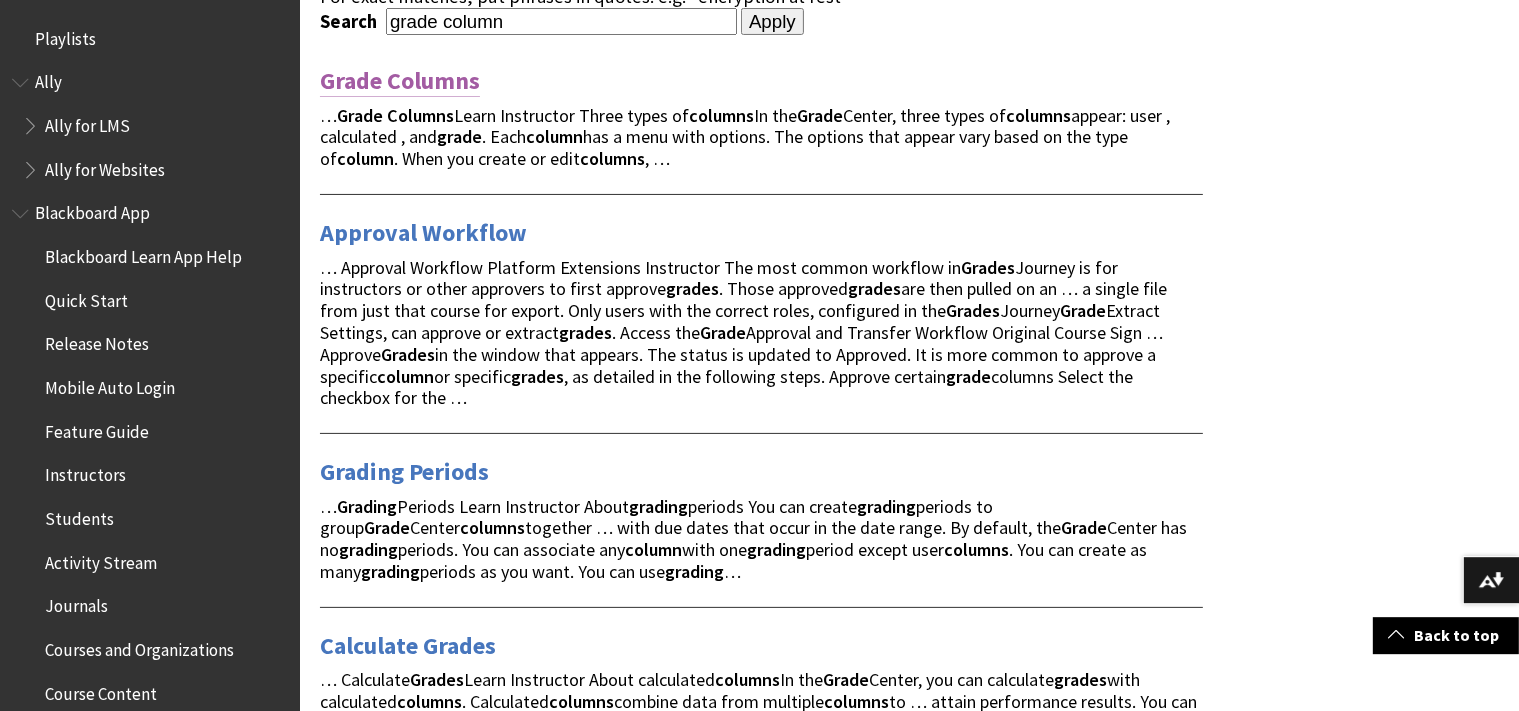 scroll, scrollTop: 316, scrollLeft: 0, axis: vertical 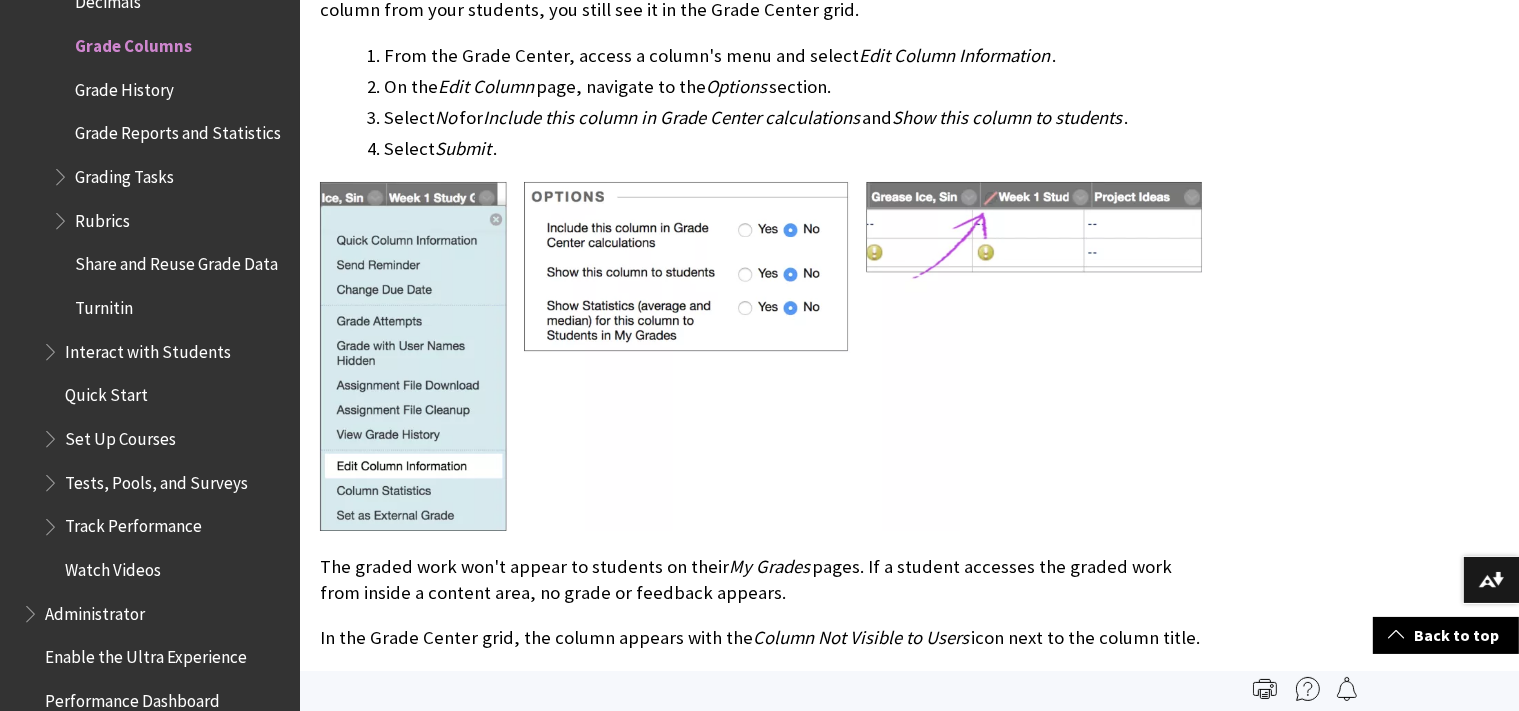 click at bounding box center (761, 356) 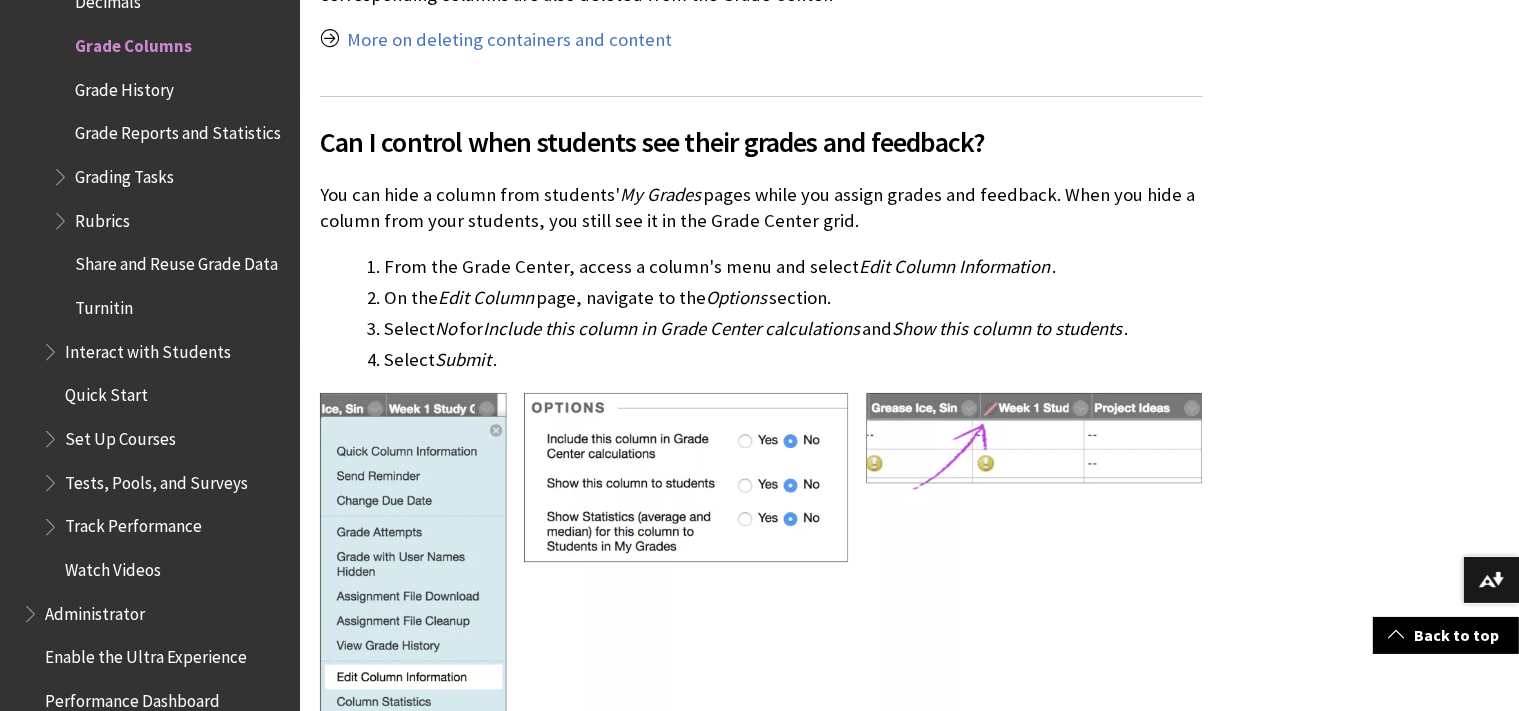 scroll, scrollTop: 3484, scrollLeft: 0, axis: vertical 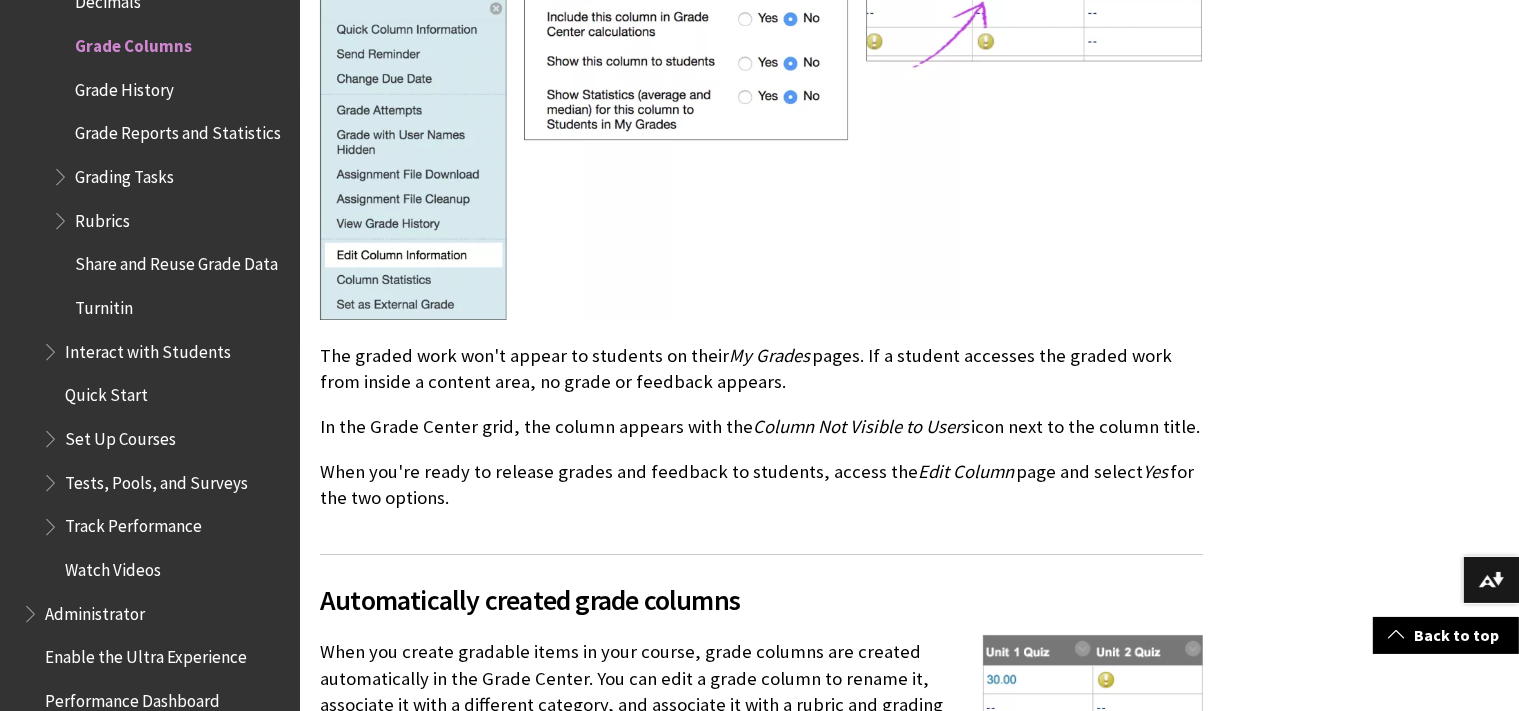 drag, startPoint x: 325, startPoint y: 34, endPoint x: 734, endPoint y: 516, distance: 632.1432 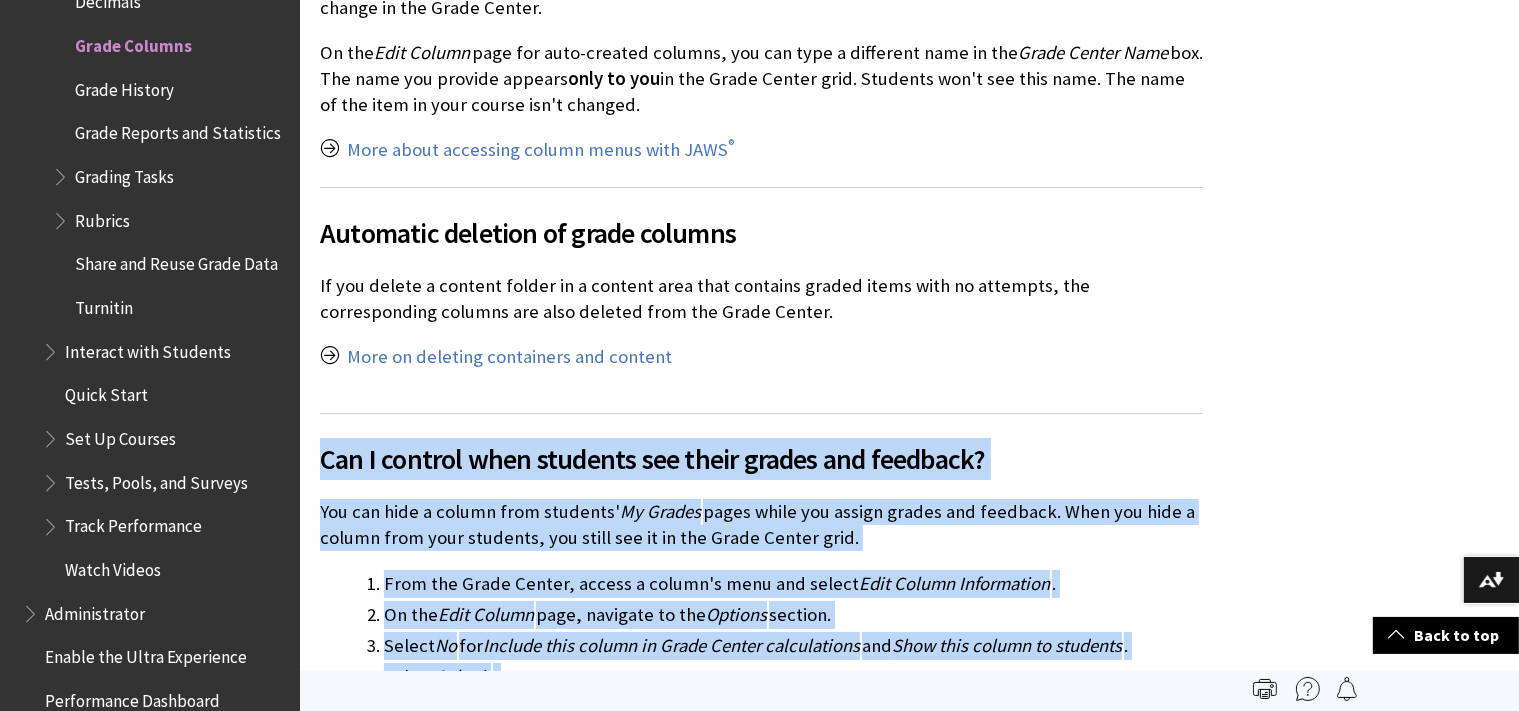 scroll, scrollTop: 2640, scrollLeft: 0, axis: vertical 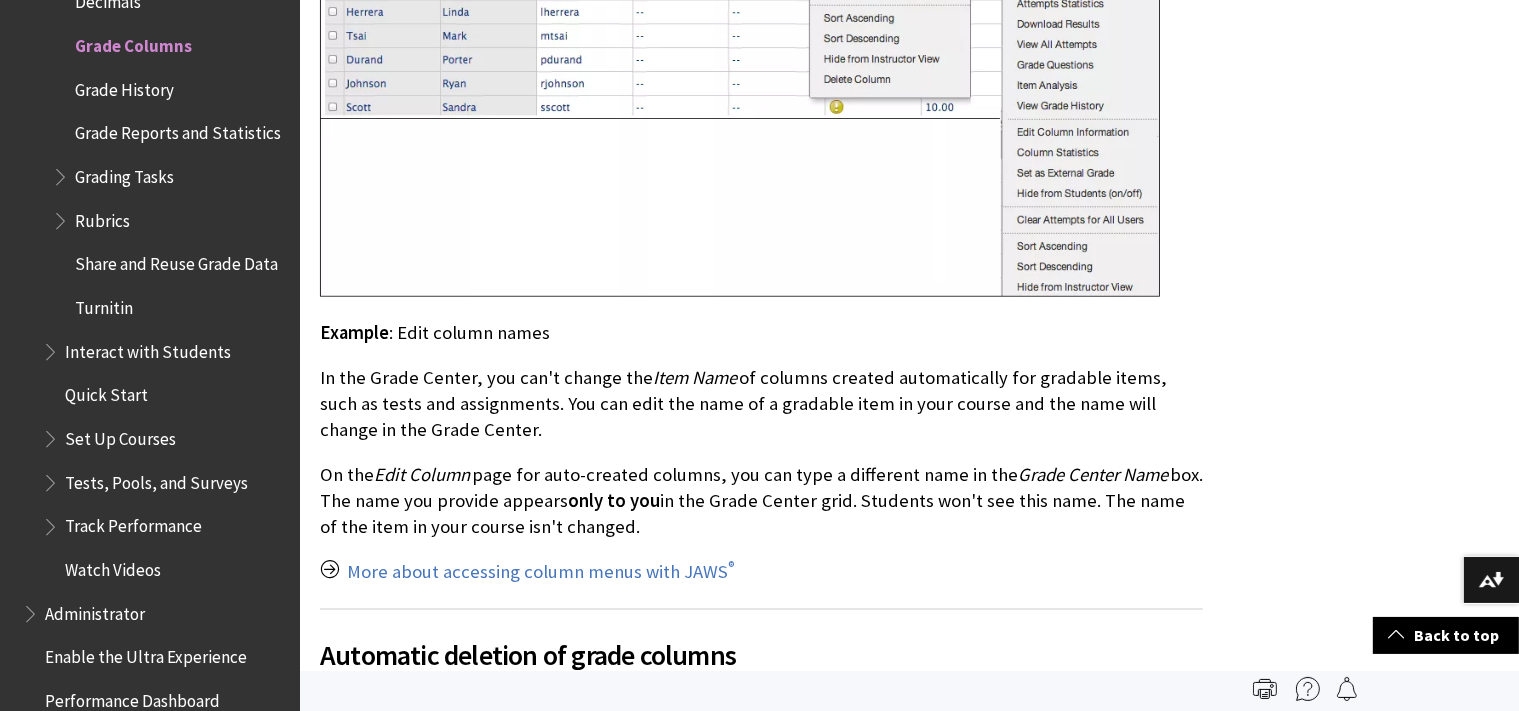 click on "In the Grade Center, you can't change the  Item Name  of columns created automatically for gradable items, such as tests and assignments. You can edit the name of a gradable item in your course and the name will change in the Grade Center." at bounding box center [761, 404] 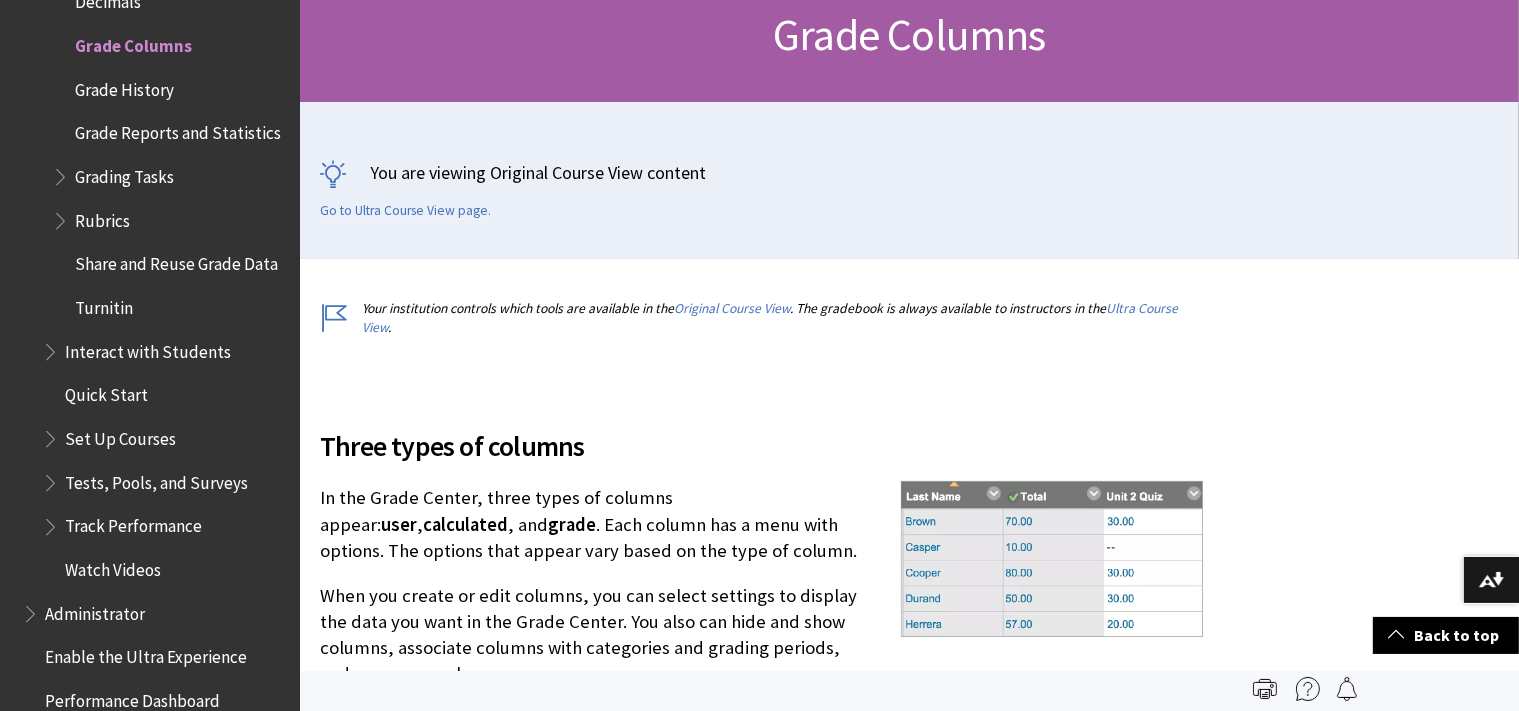 scroll, scrollTop: 0, scrollLeft: 0, axis: both 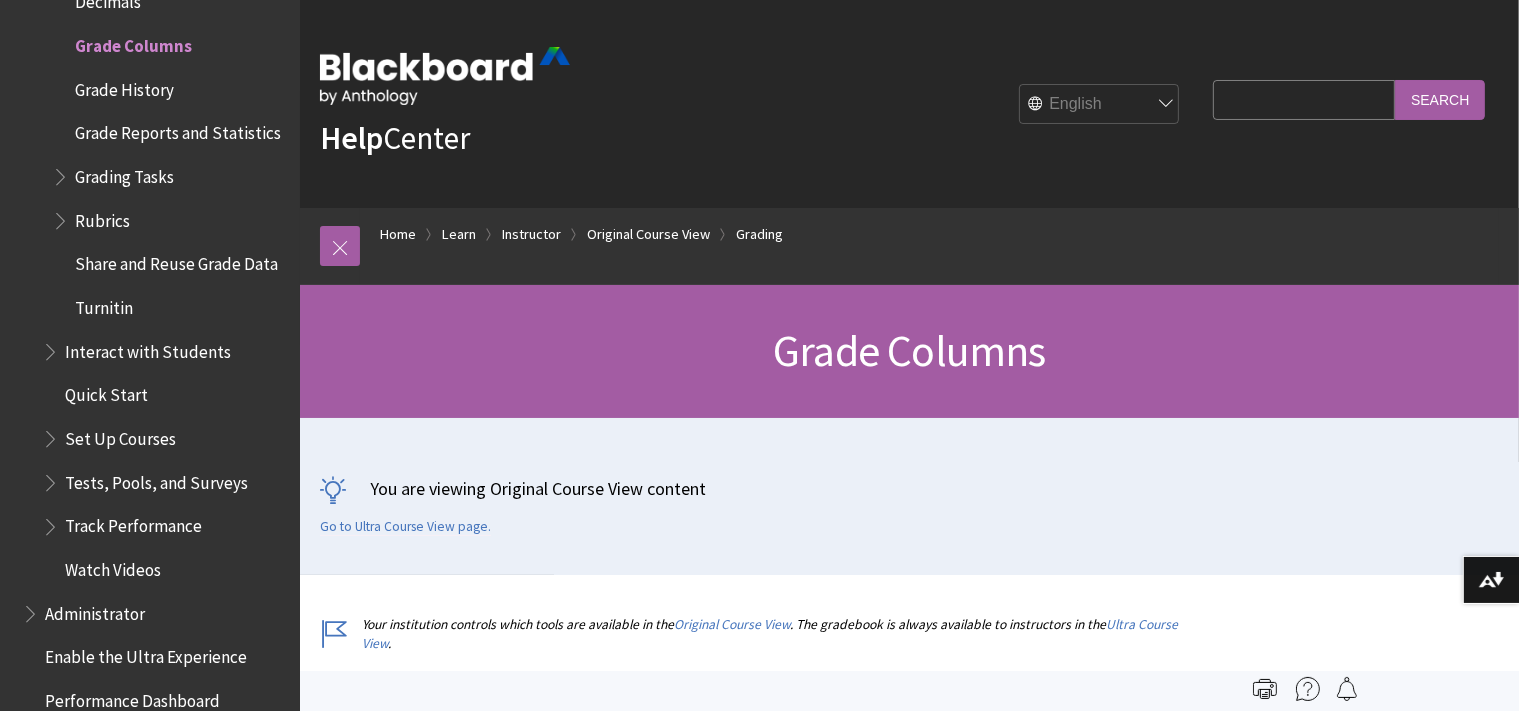 click on "Search Query" at bounding box center [1304, 99] 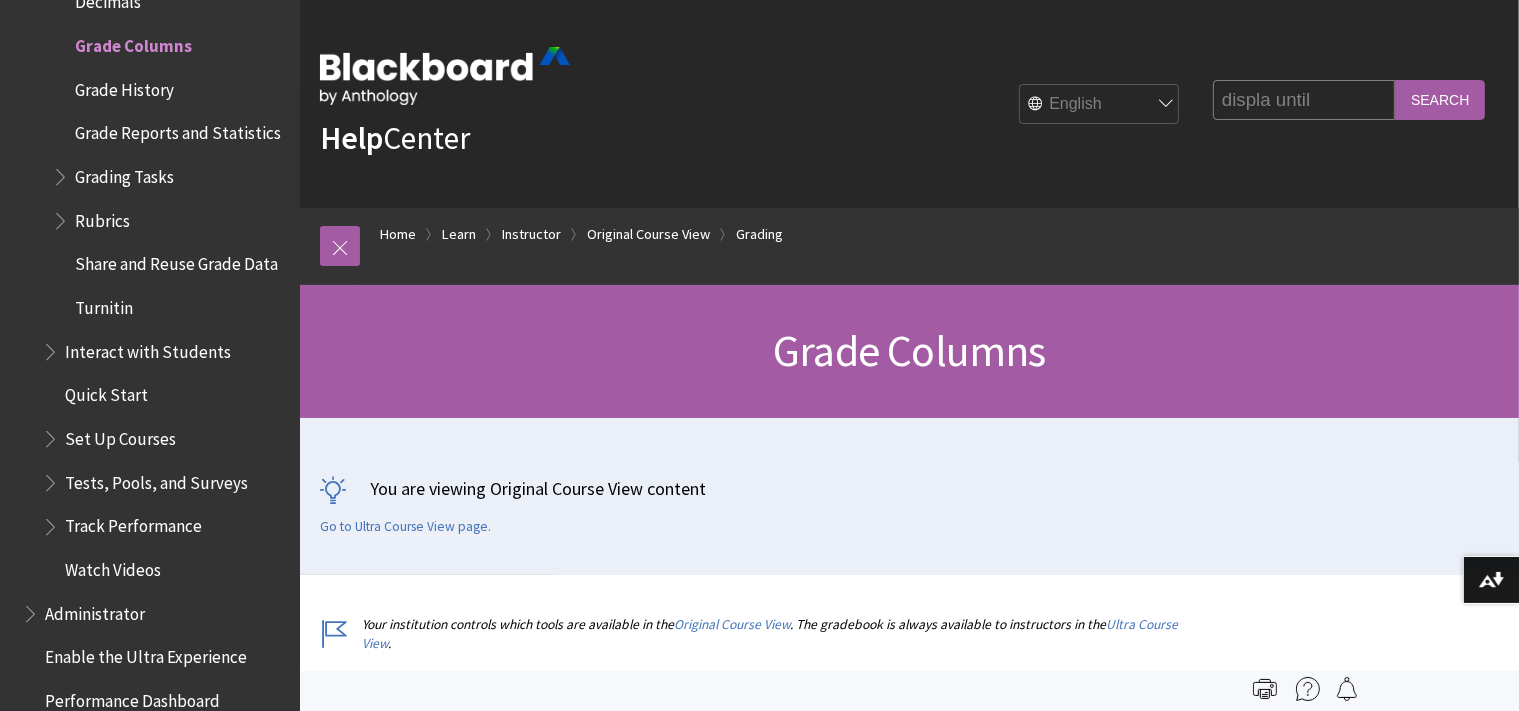 type on "displa until" 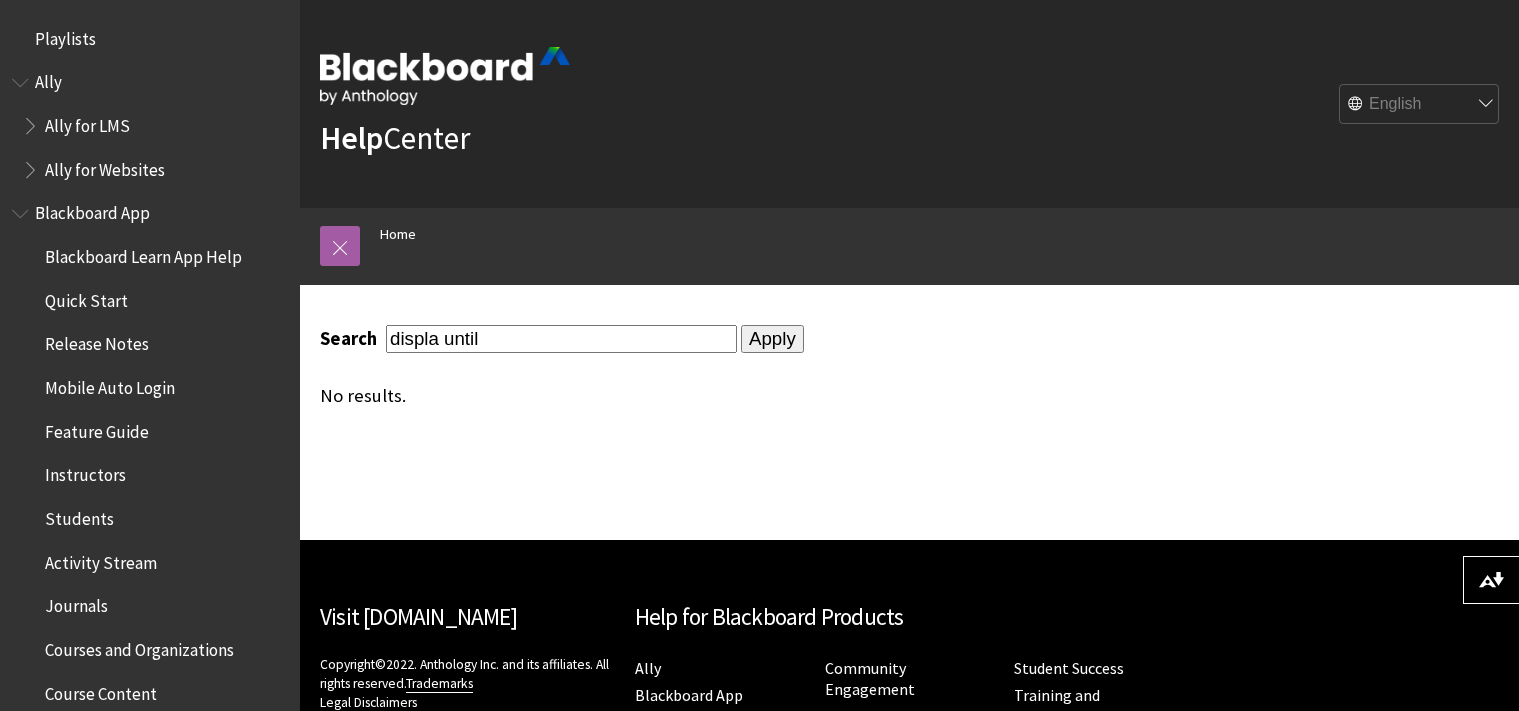 scroll, scrollTop: 0, scrollLeft: 0, axis: both 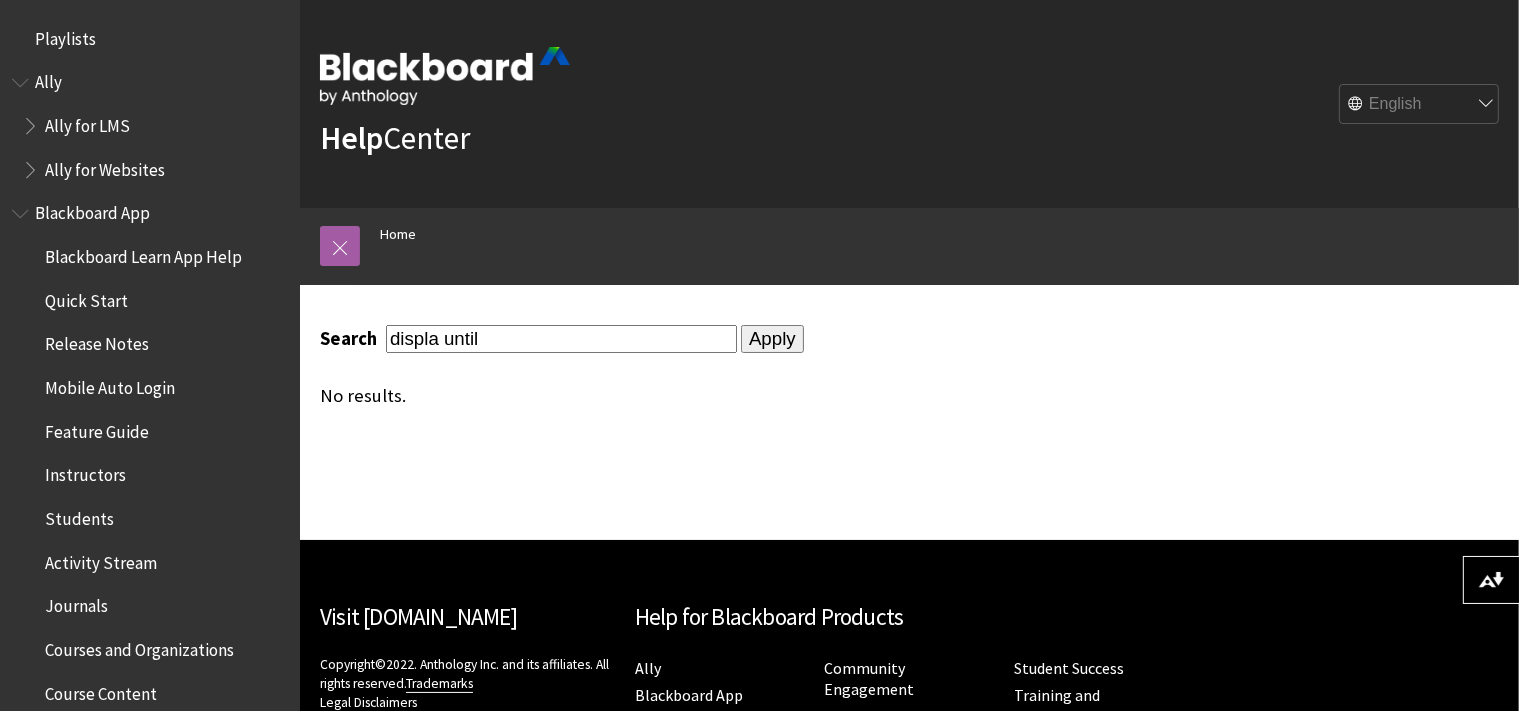 click on "displa until" at bounding box center (561, 338) 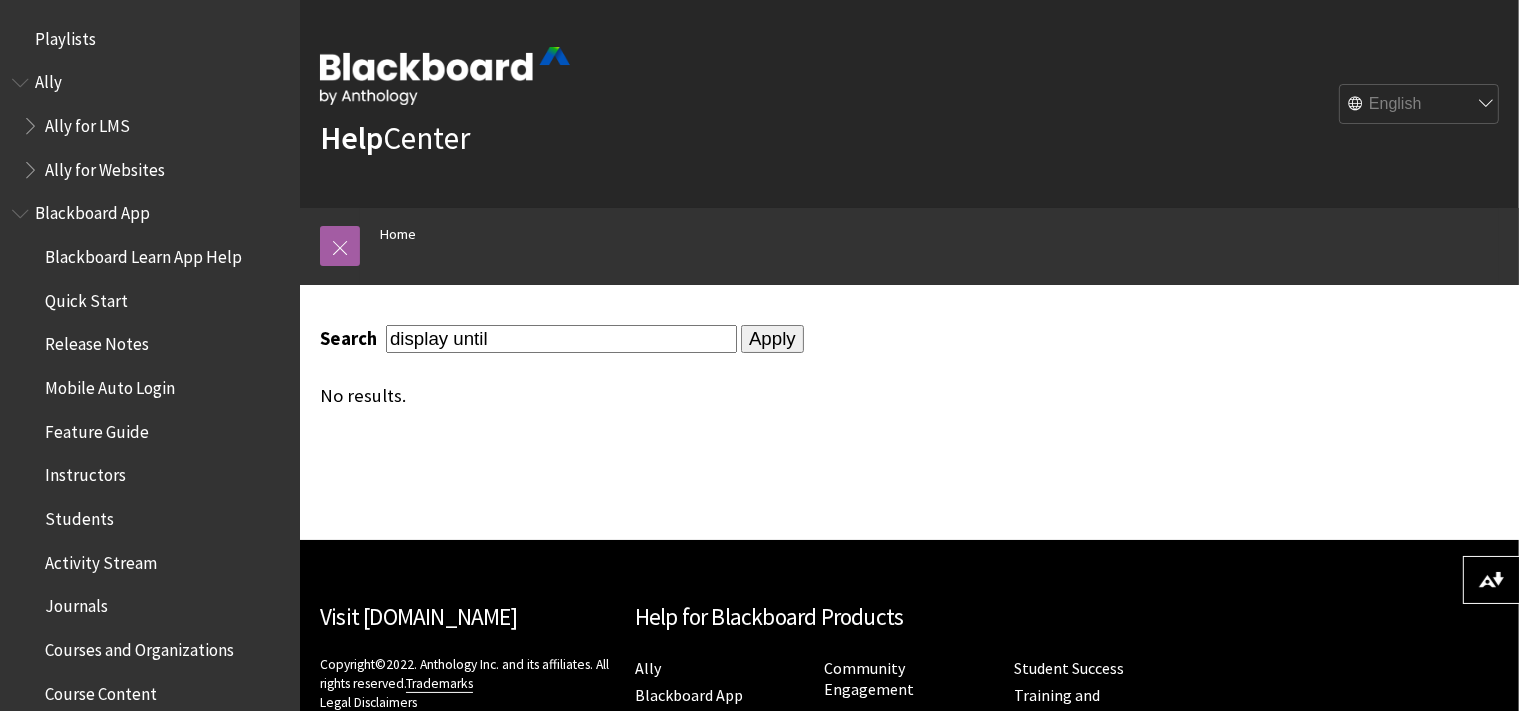 type on "display until" 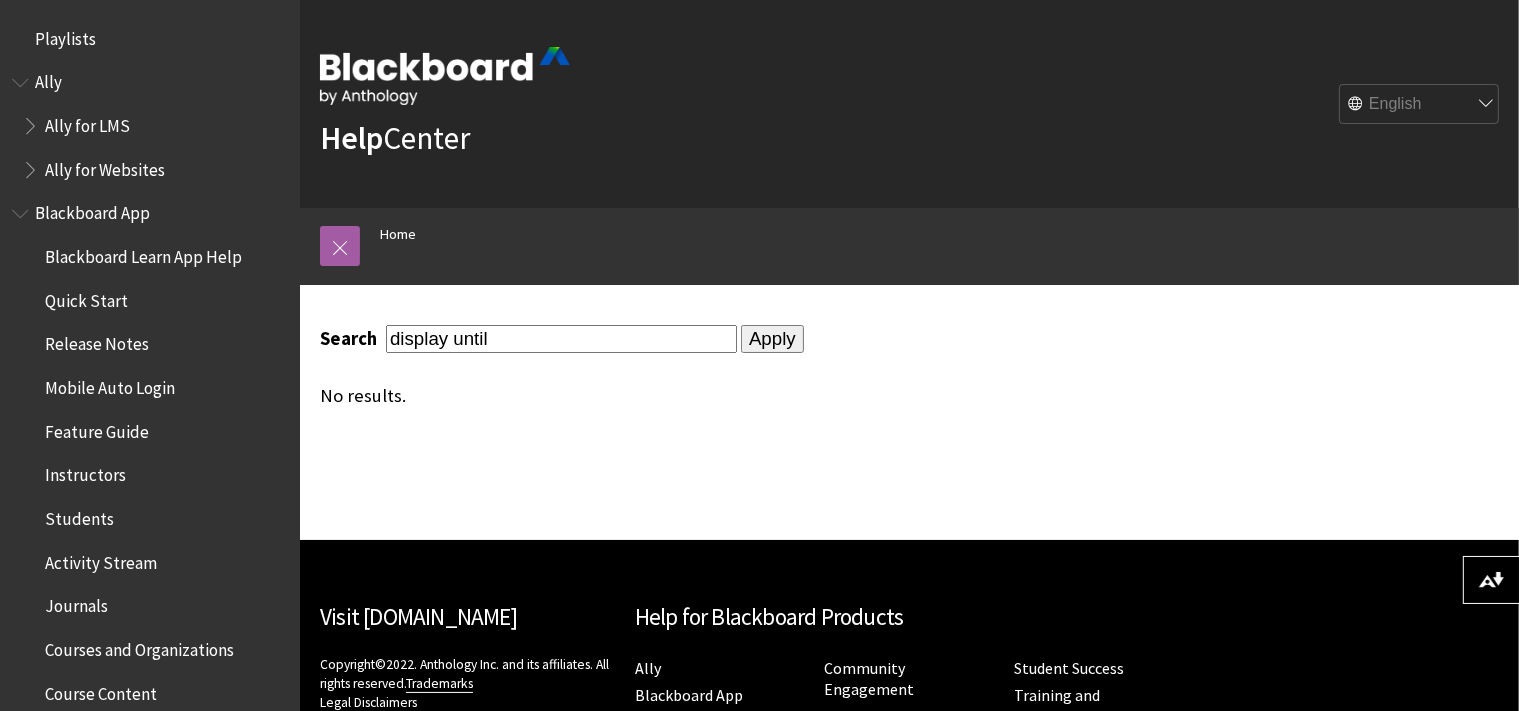 click on "Apply" at bounding box center (772, 339) 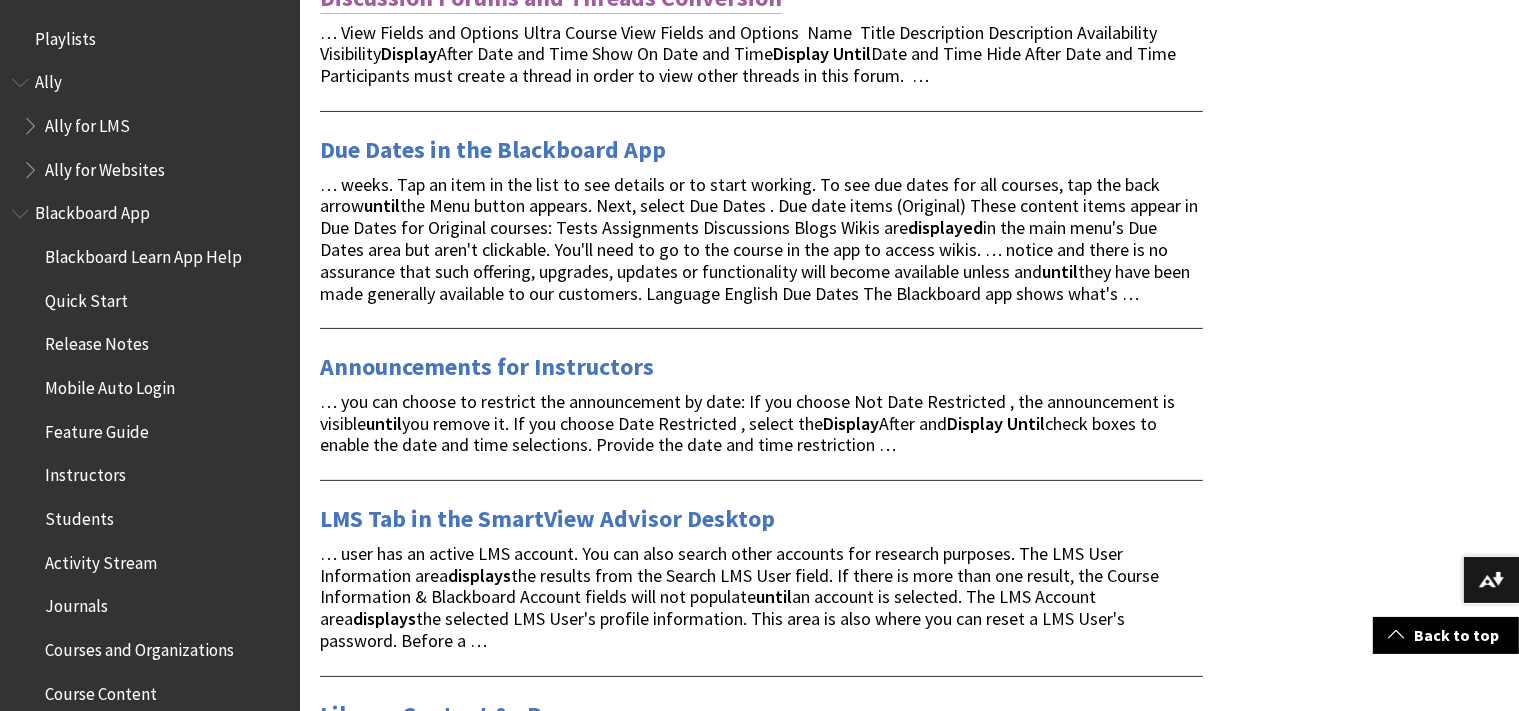 scroll, scrollTop: 0, scrollLeft: 0, axis: both 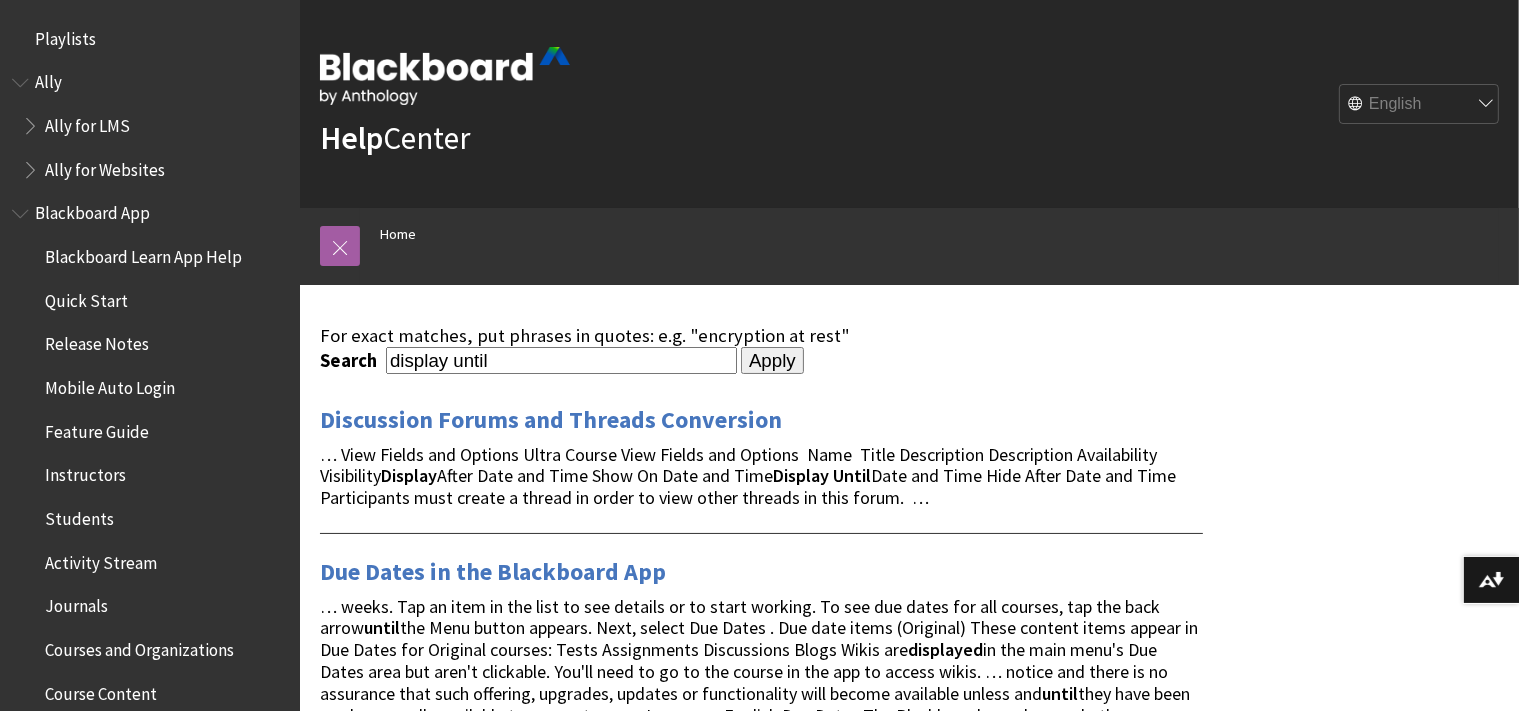 drag, startPoint x: 555, startPoint y: 363, endPoint x: 349, endPoint y: 326, distance: 209.29645 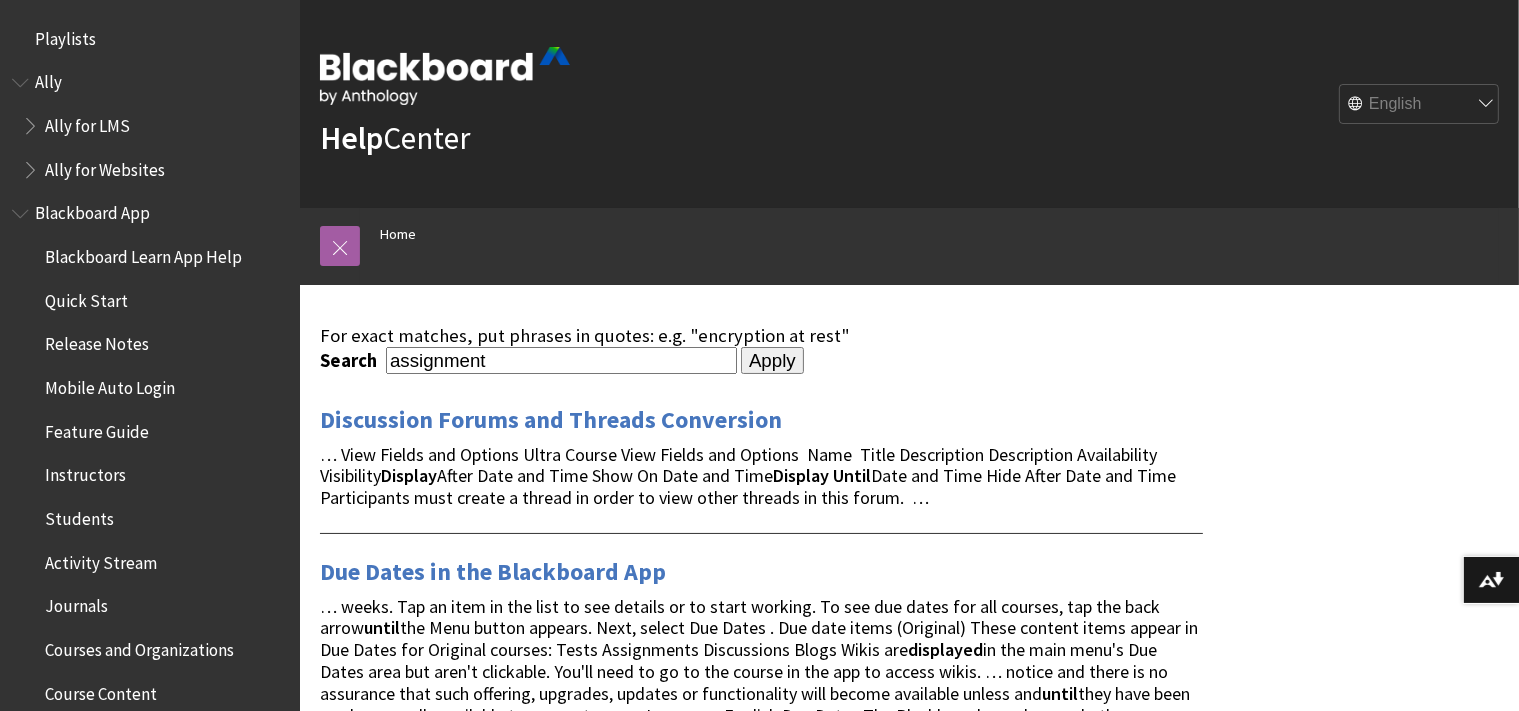 type on "assignment" 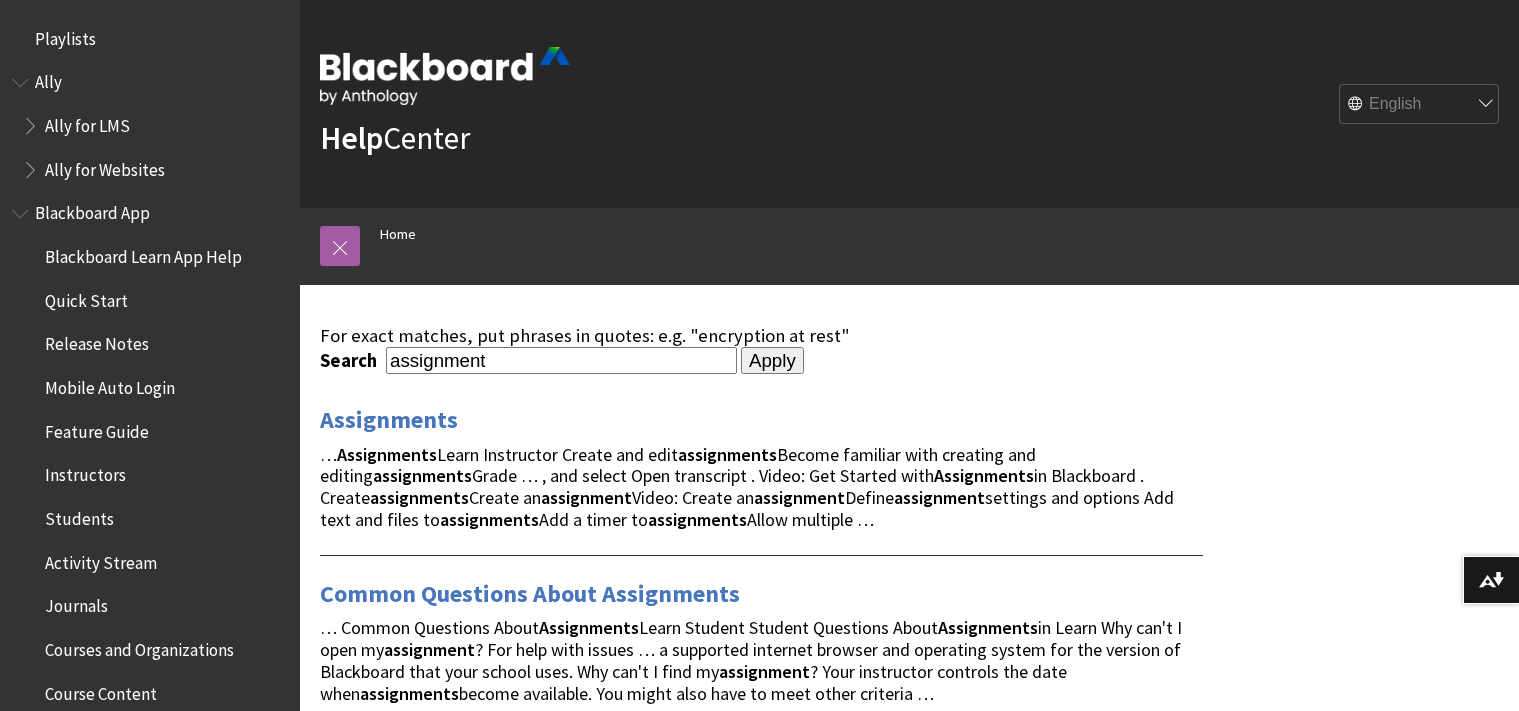 scroll, scrollTop: 0, scrollLeft: 0, axis: both 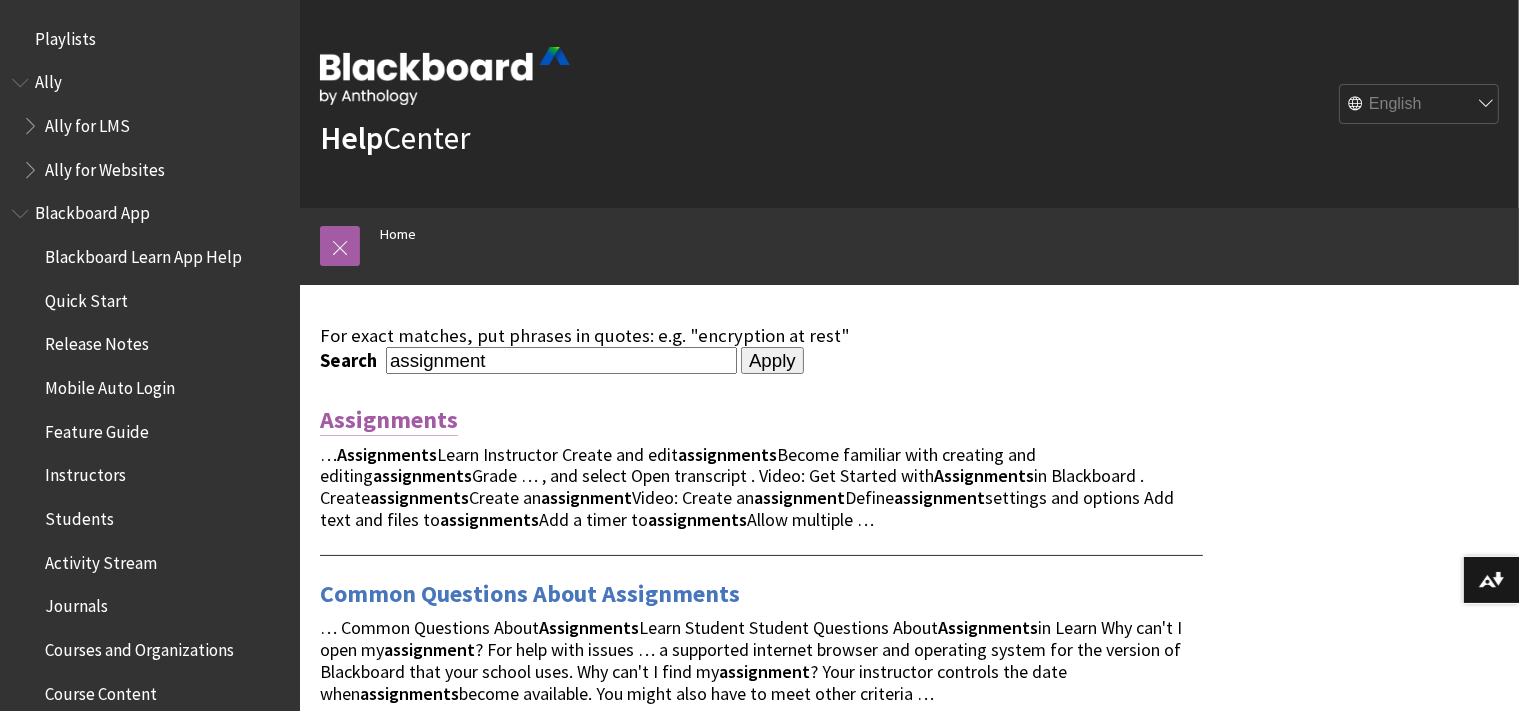click on "Assignments" at bounding box center [389, 420] 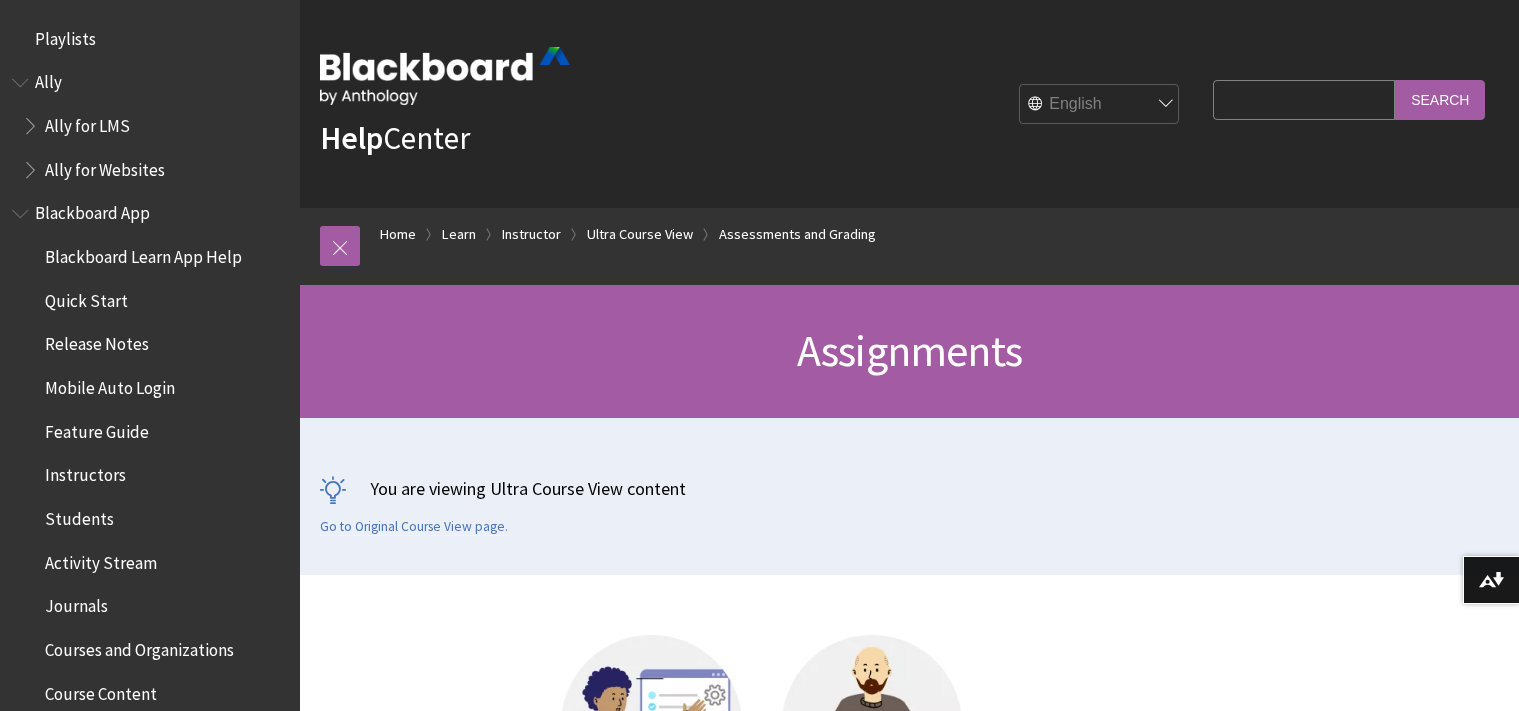 scroll, scrollTop: 739, scrollLeft: 0, axis: vertical 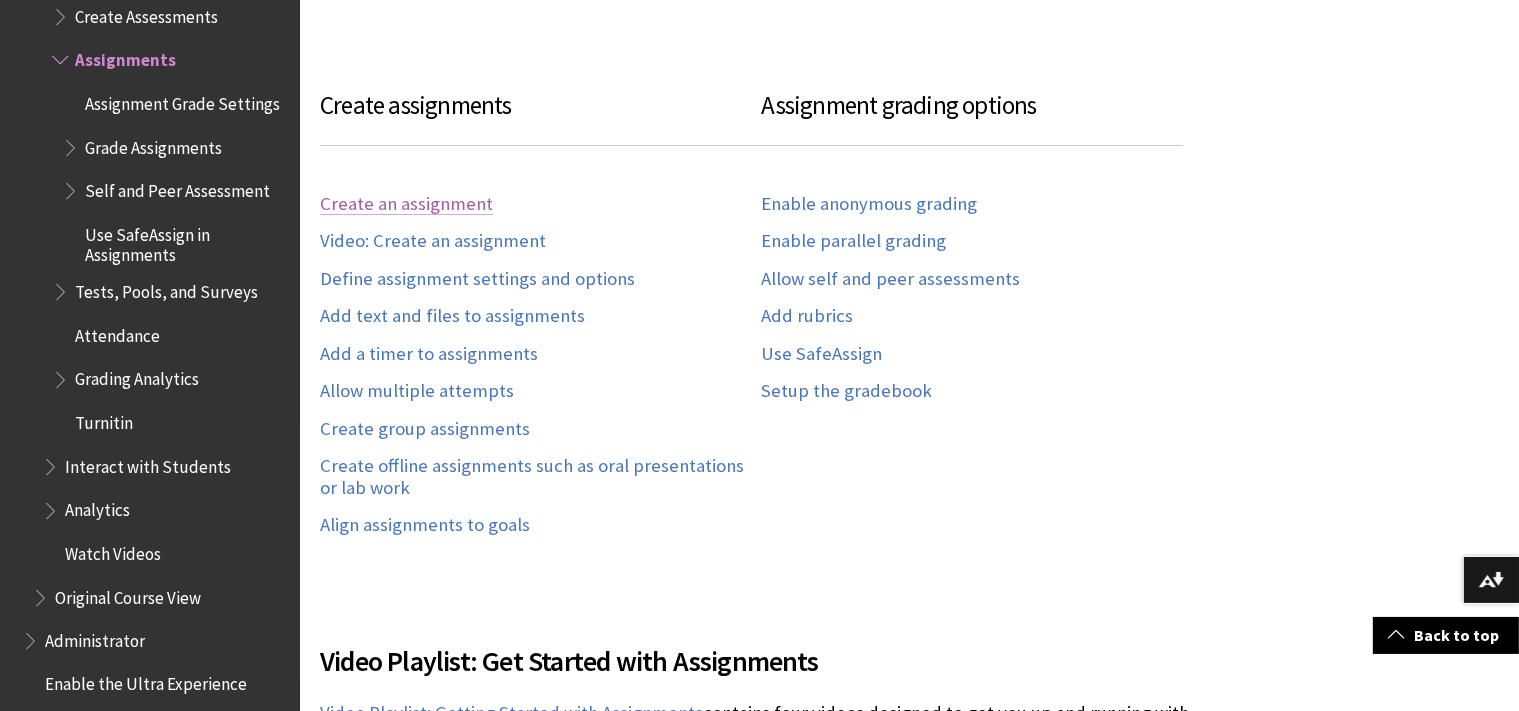 click on "Create an assignment" at bounding box center [406, 204] 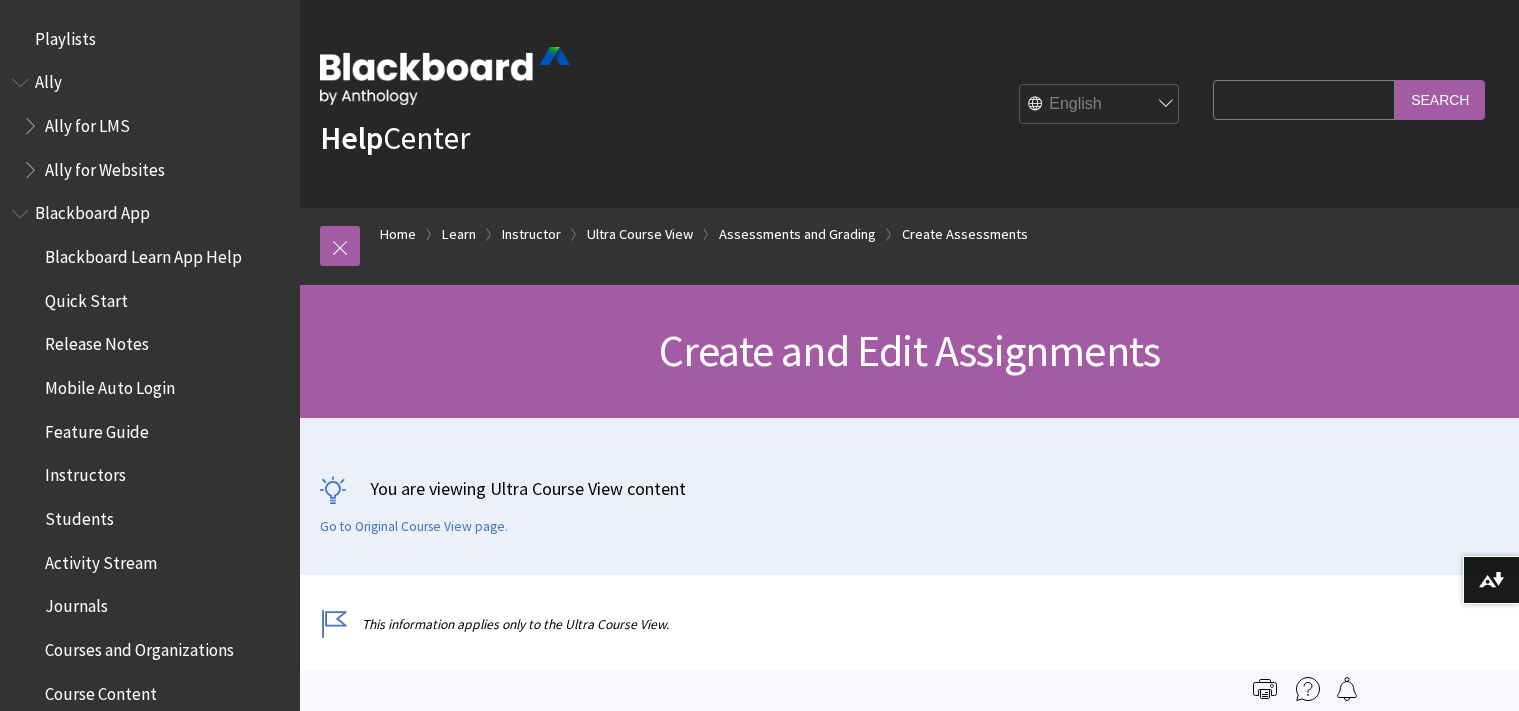 scroll, scrollTop: 526, scrollLeft: 0, axis: vertical 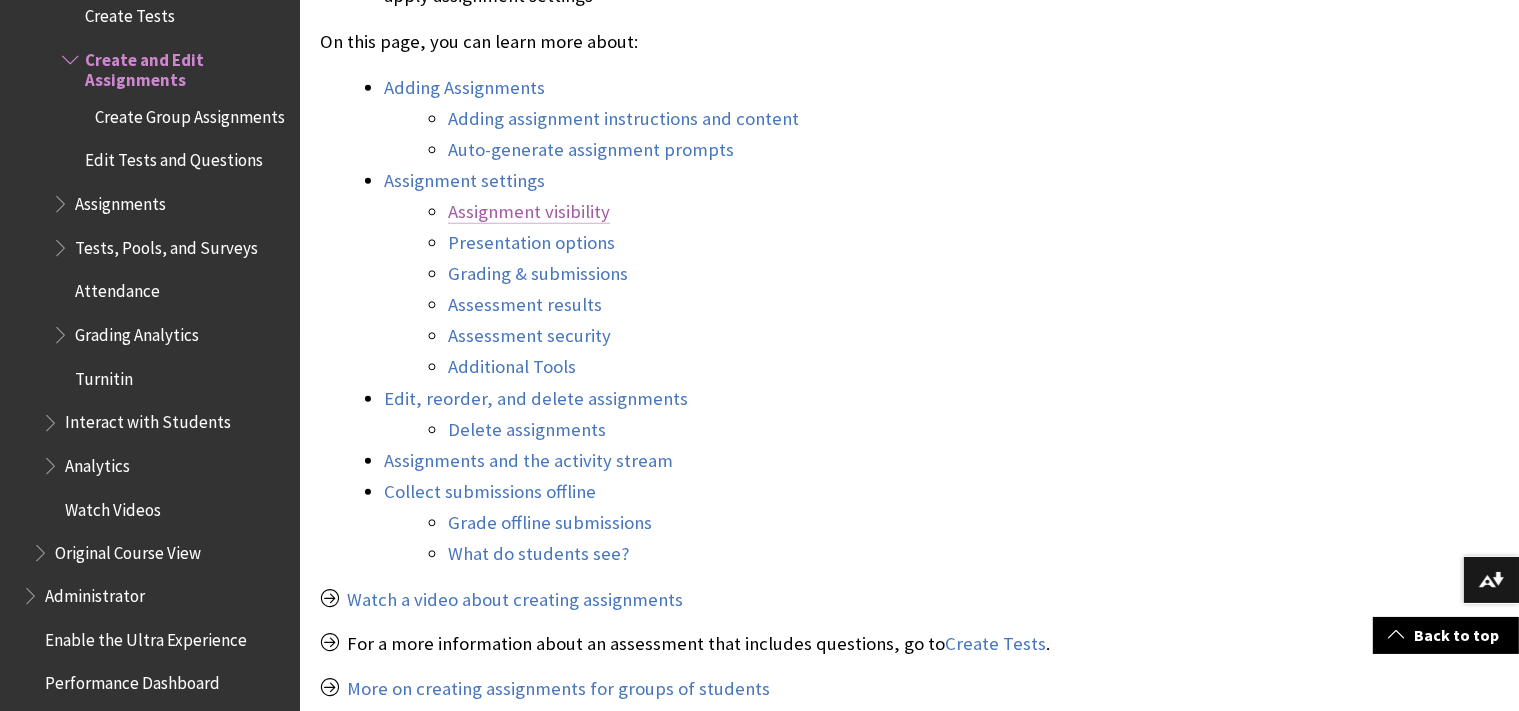 click on "Assignment visibility" at bounding box center (529, 212) 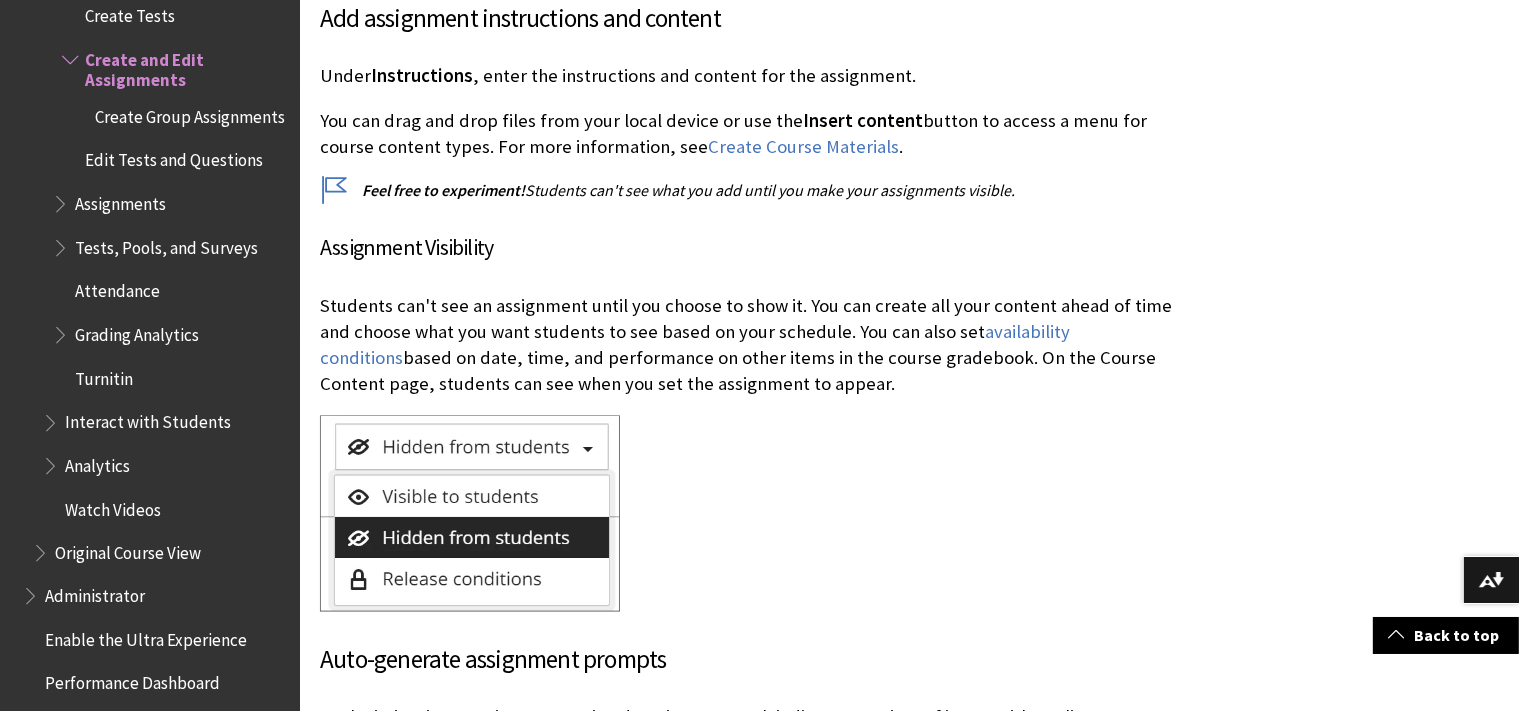 scroll, scrollTop: 3273, scrollLeft: 0, axis: vertical 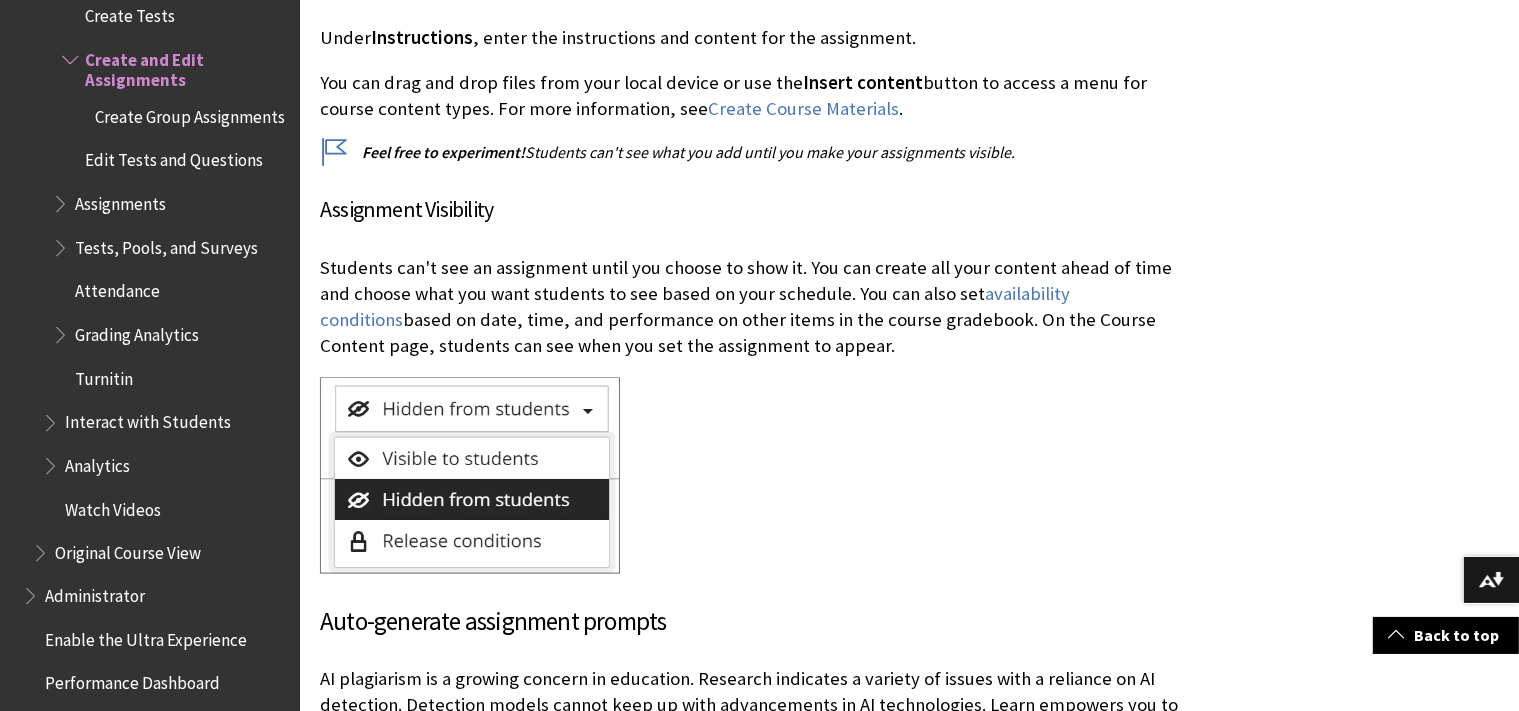 click on "Assignment Visibility" at bounding box center [761, 209] 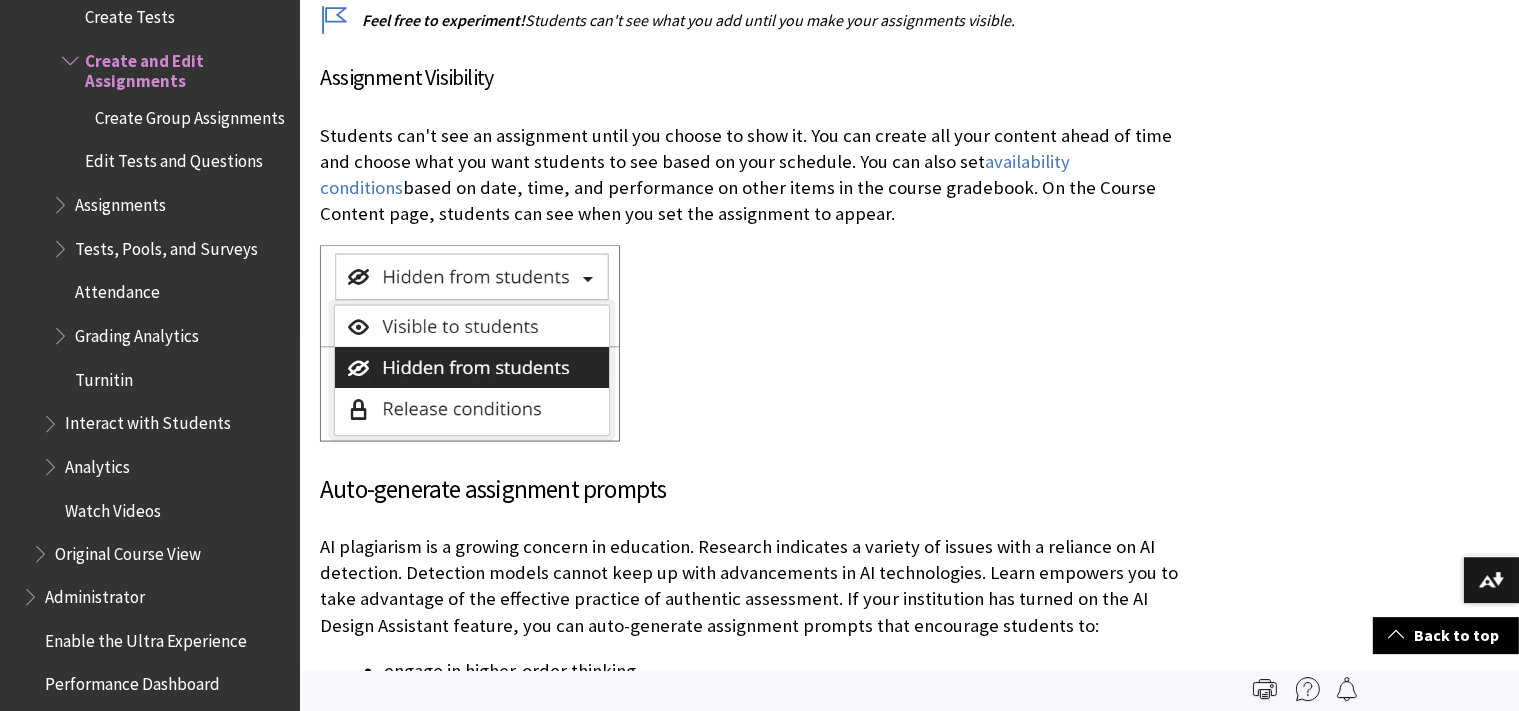 scroll, scrollTop: 3379, scrollLeft: 0, axis: vertical 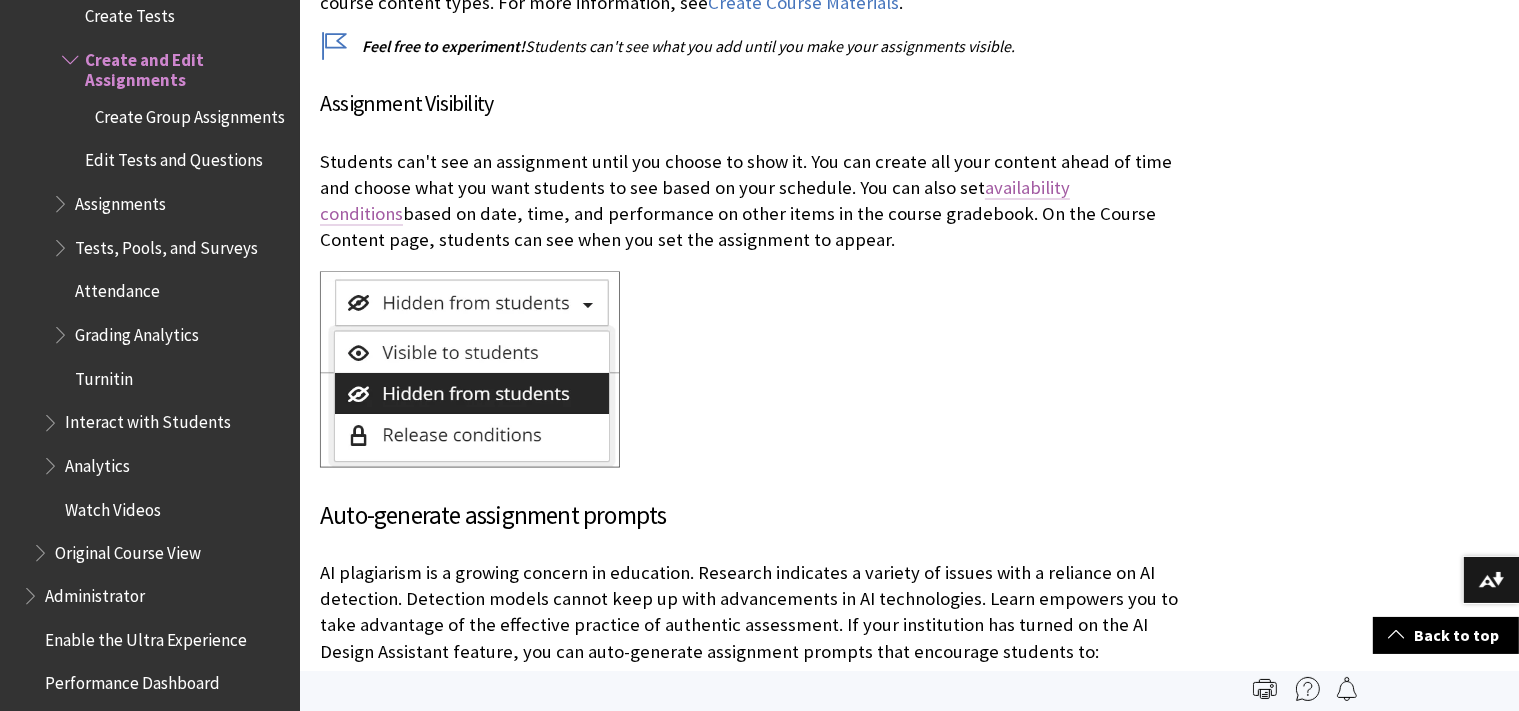 click on "availability conditions" at bounding box center [695, 201] 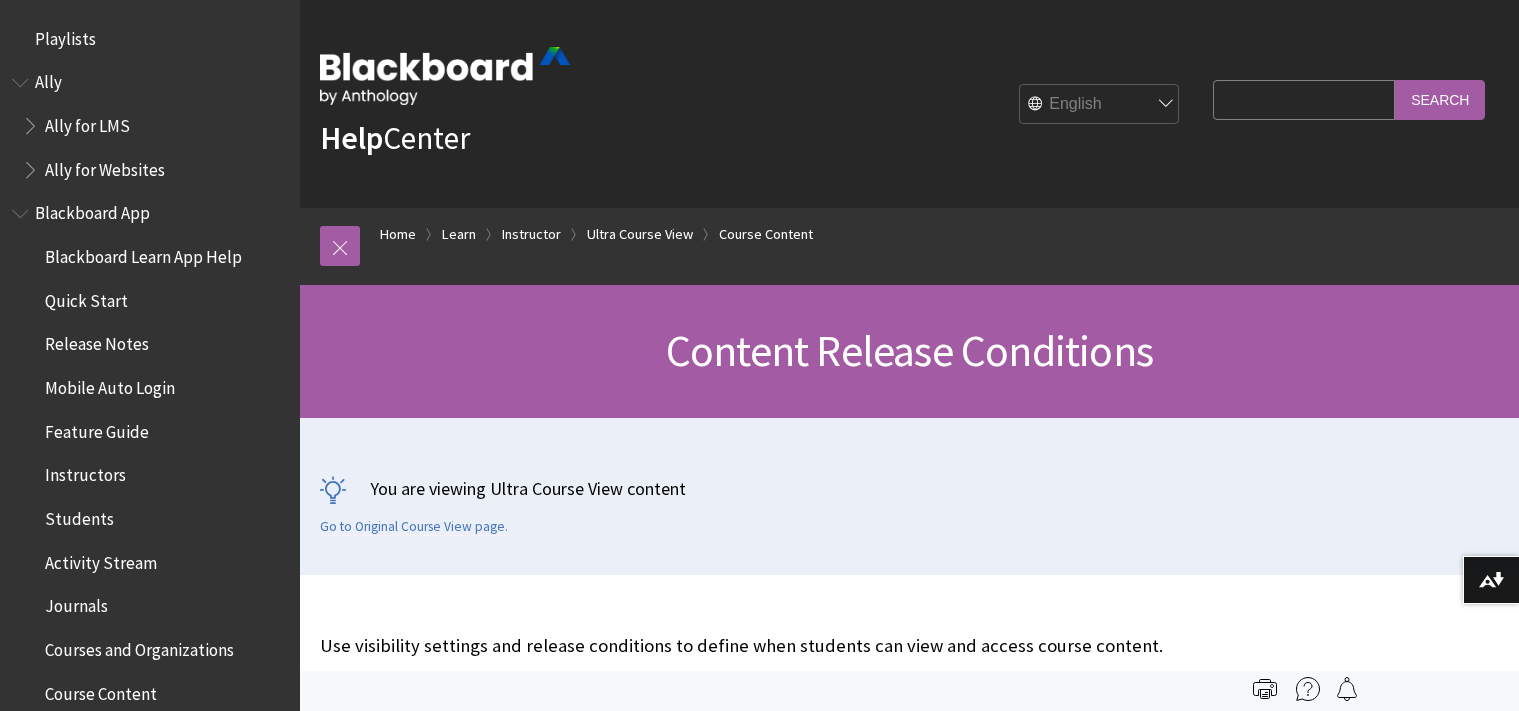 scroll, scrollTop: 422, scrollLeft: 0, axis: vertical 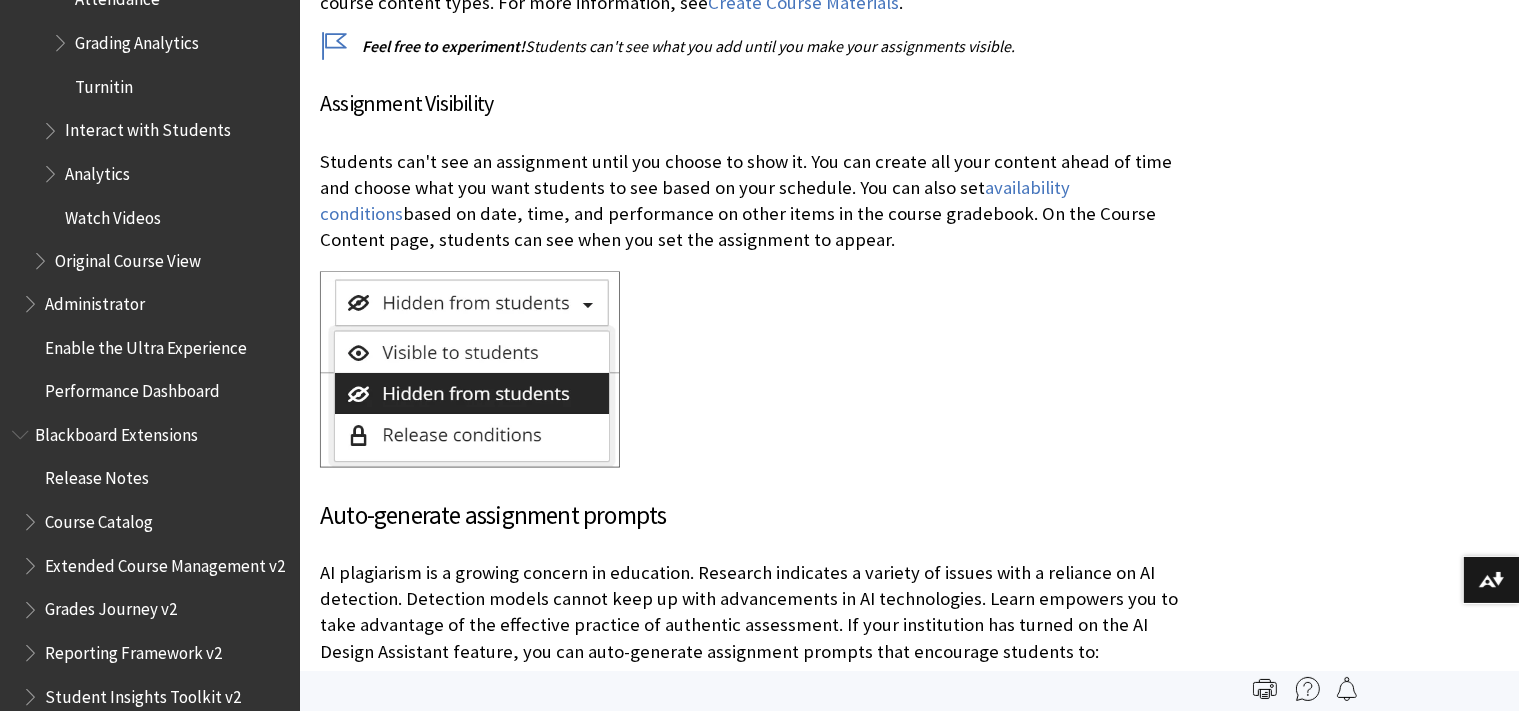 click on "Students can't see an assignment until you choose to show it. You can create all your content ahead of time and choose what you want students to see based on your schedule. You can also set  availability conditions  based on date, time, and performance on other items in the course gradebook. On the Course Content page, students can see when you set the assignment to appear." at bounding box center [761, 201] 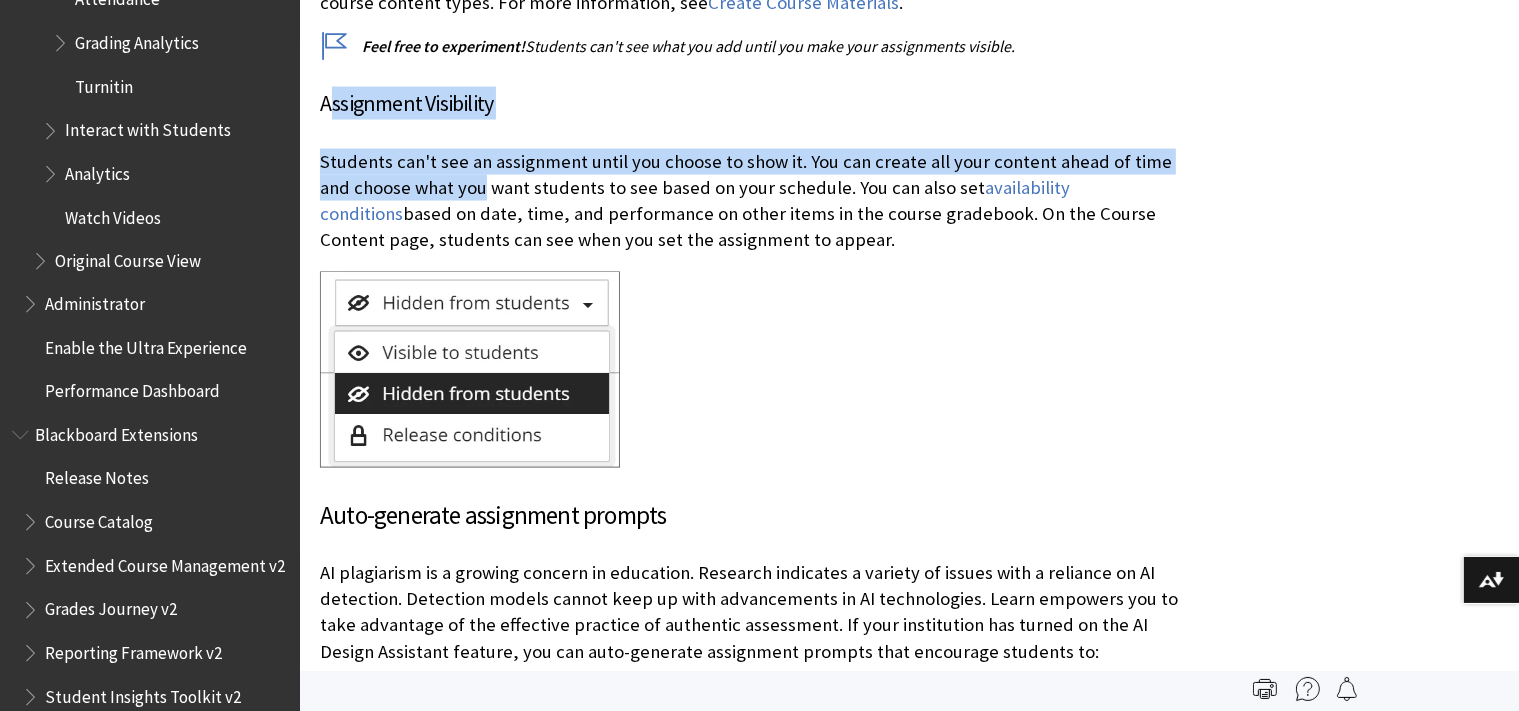 drag, startPoint x: 328, startPoint y: 109, endPoint x: 449, endPoint y: 205, distance: 154.4571 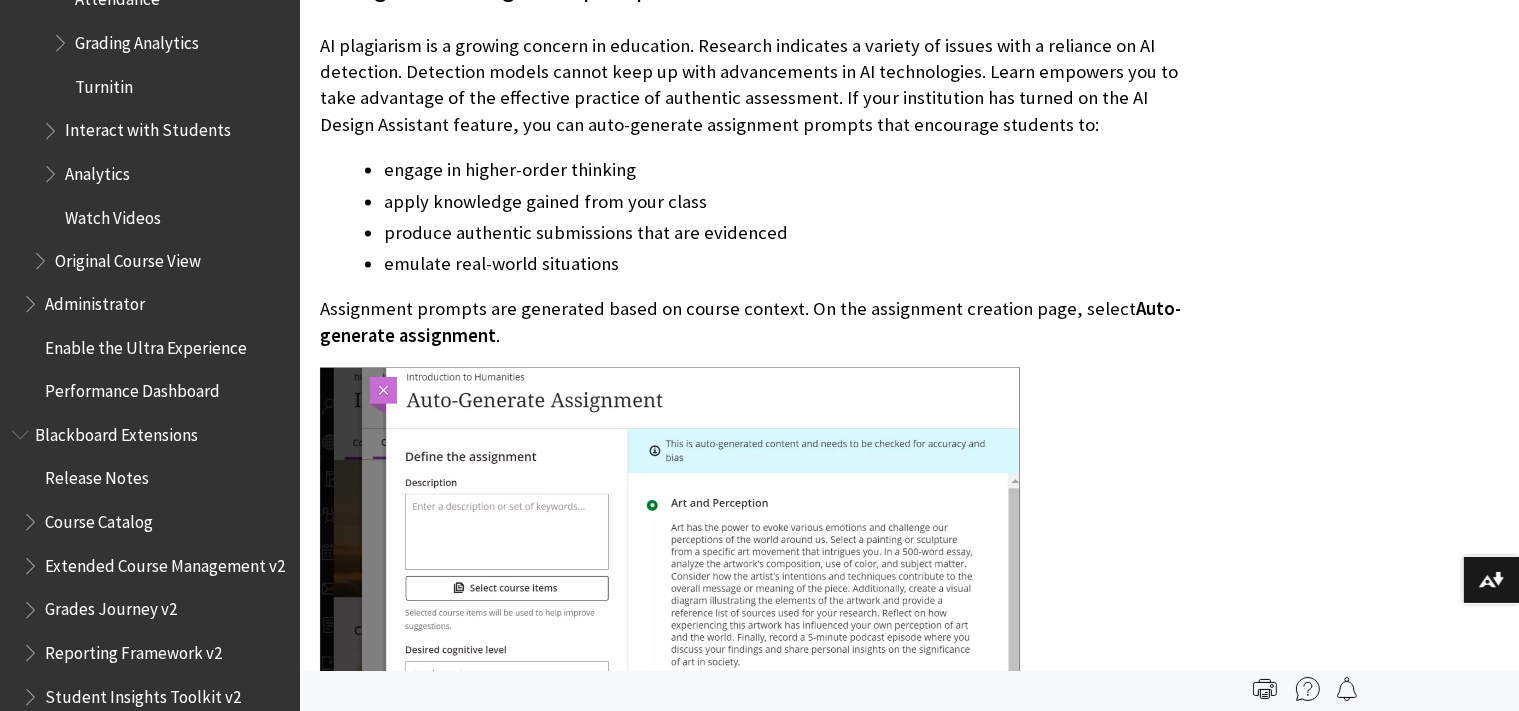 scroll, scrollTop: 3801, scrollLeft: 0, axis: vertical 